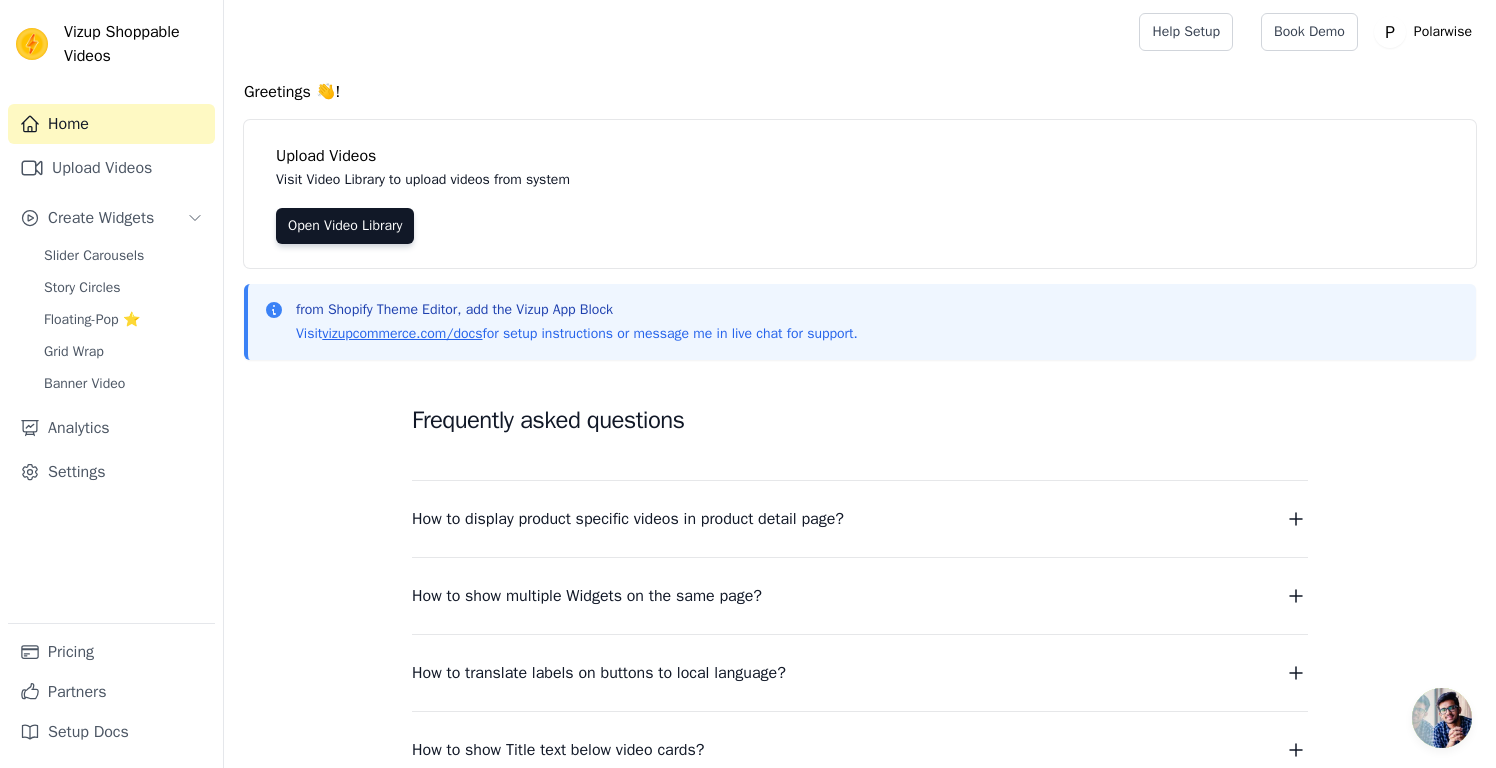 scroll, scrollTop: 0, scrollLeft: 0, axis: both 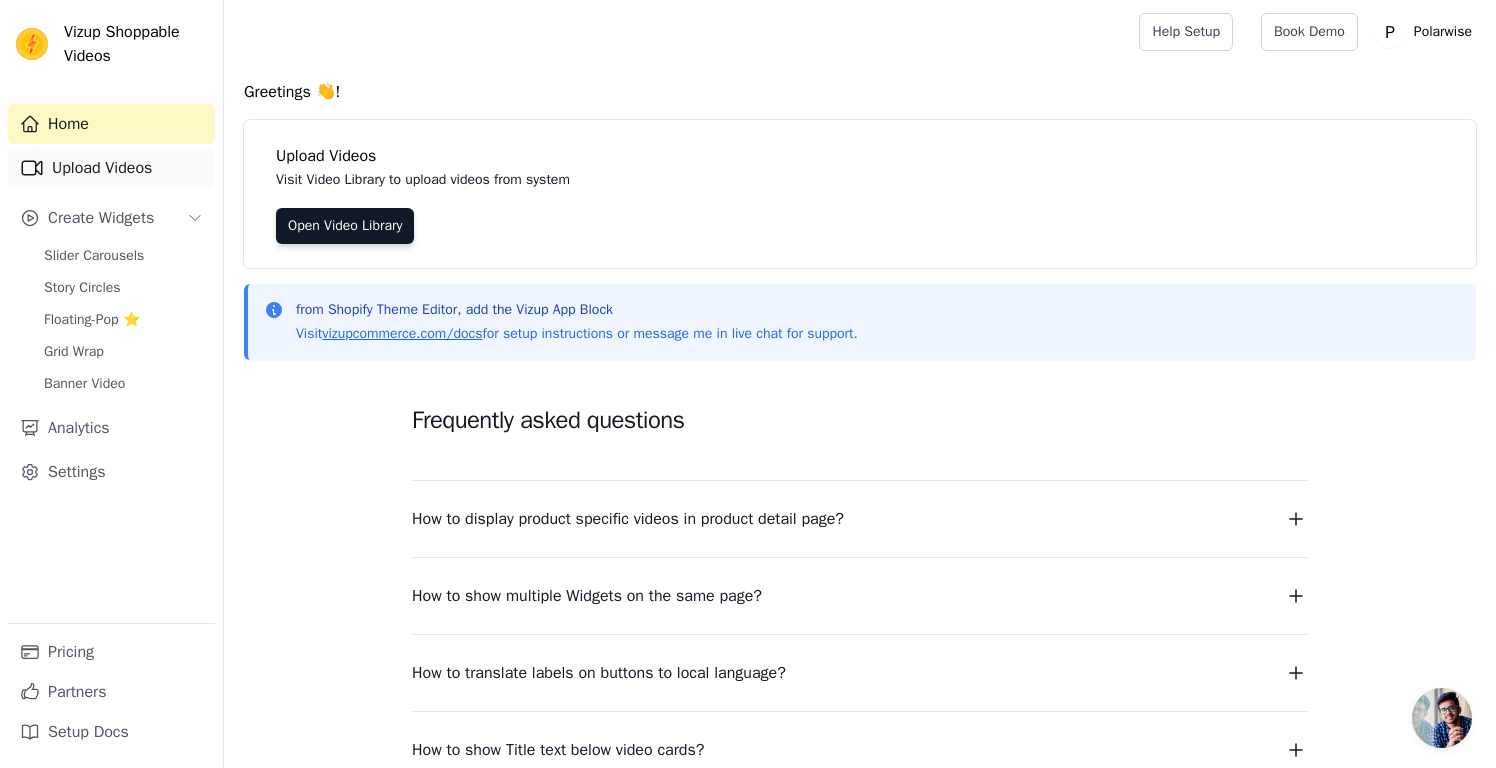 click on "Upload Videos" at bounding box center (111, 168) 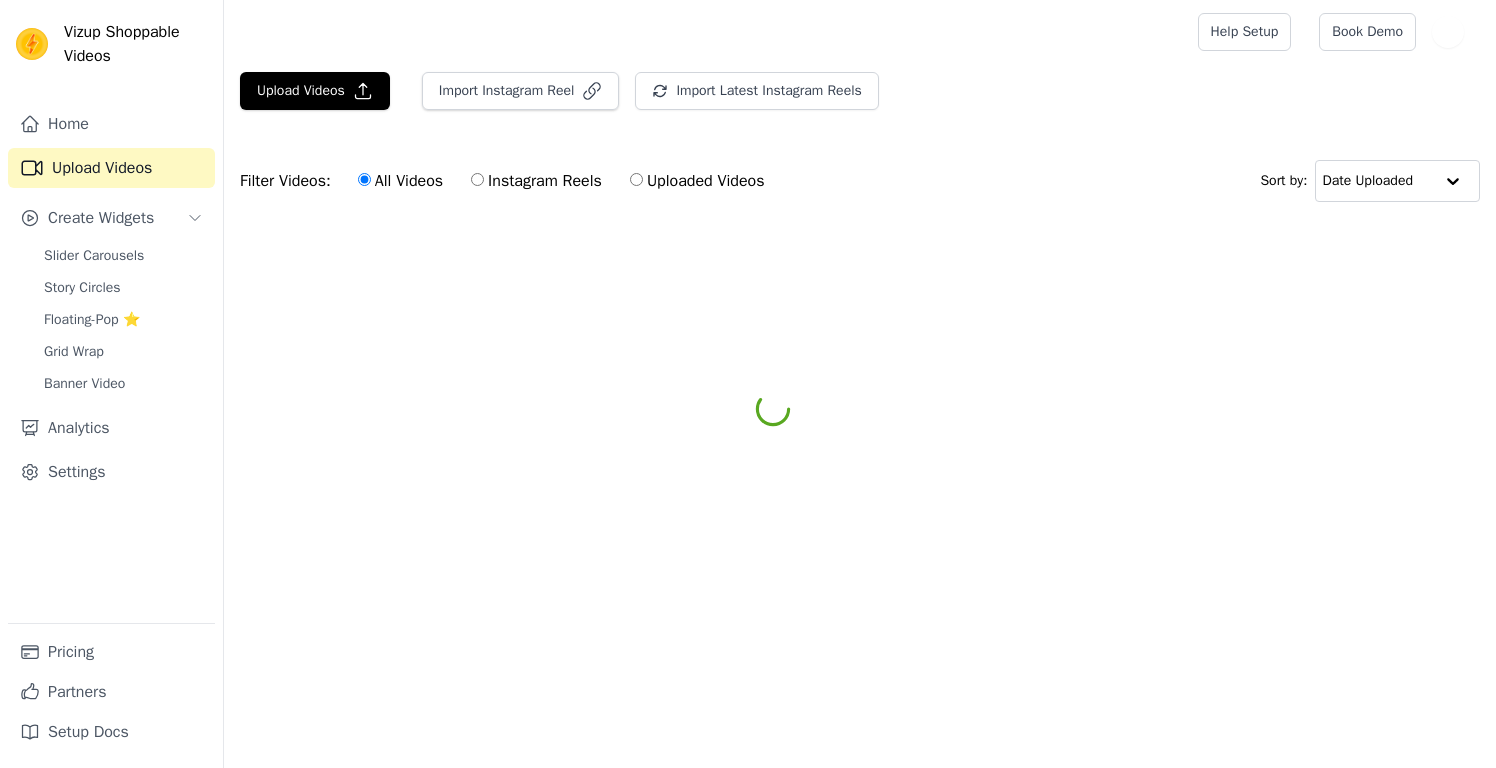scroll, scrollTop: 0, scrollLeft: 0, axis: both 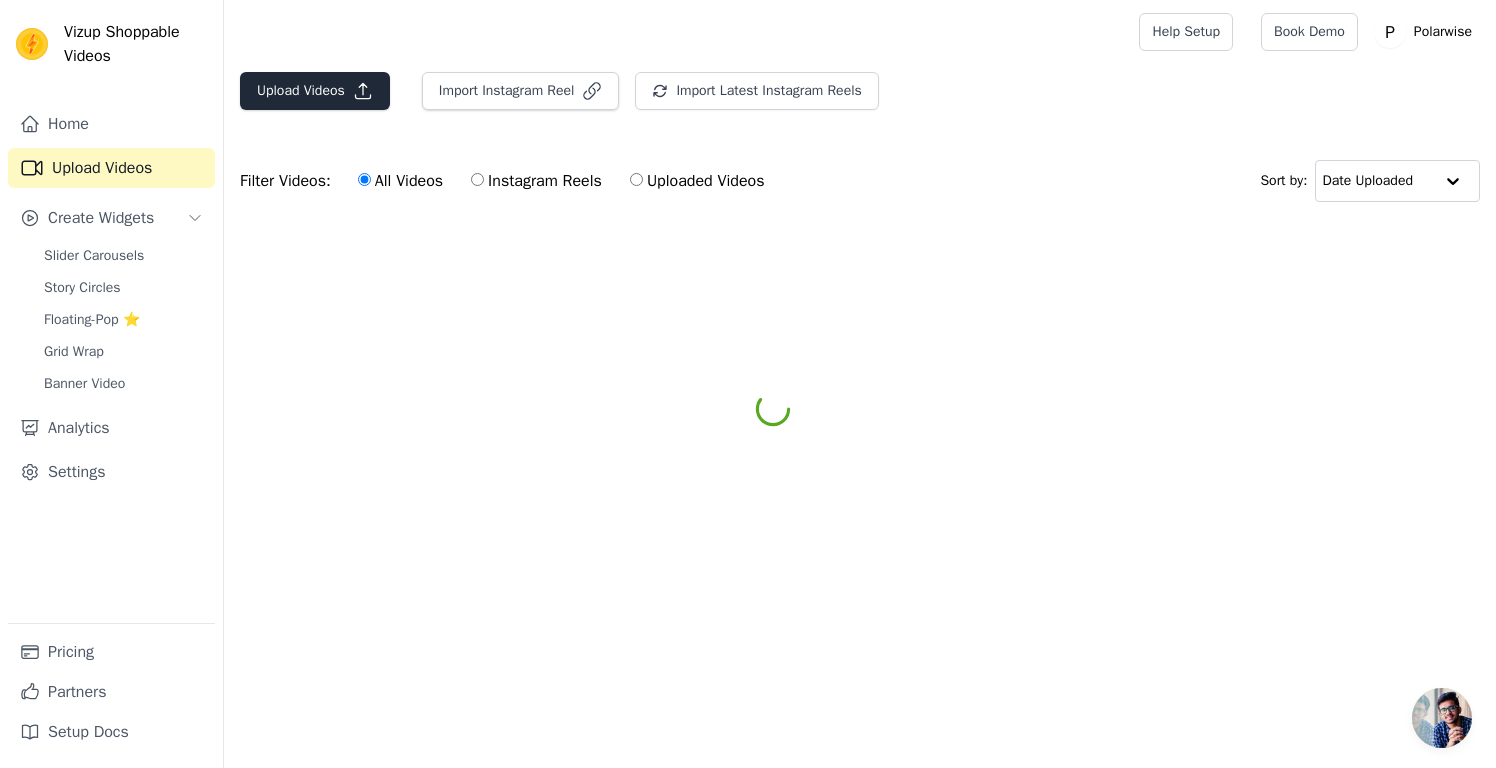 click on "Upload Videos" at bounding box center [315, 91] 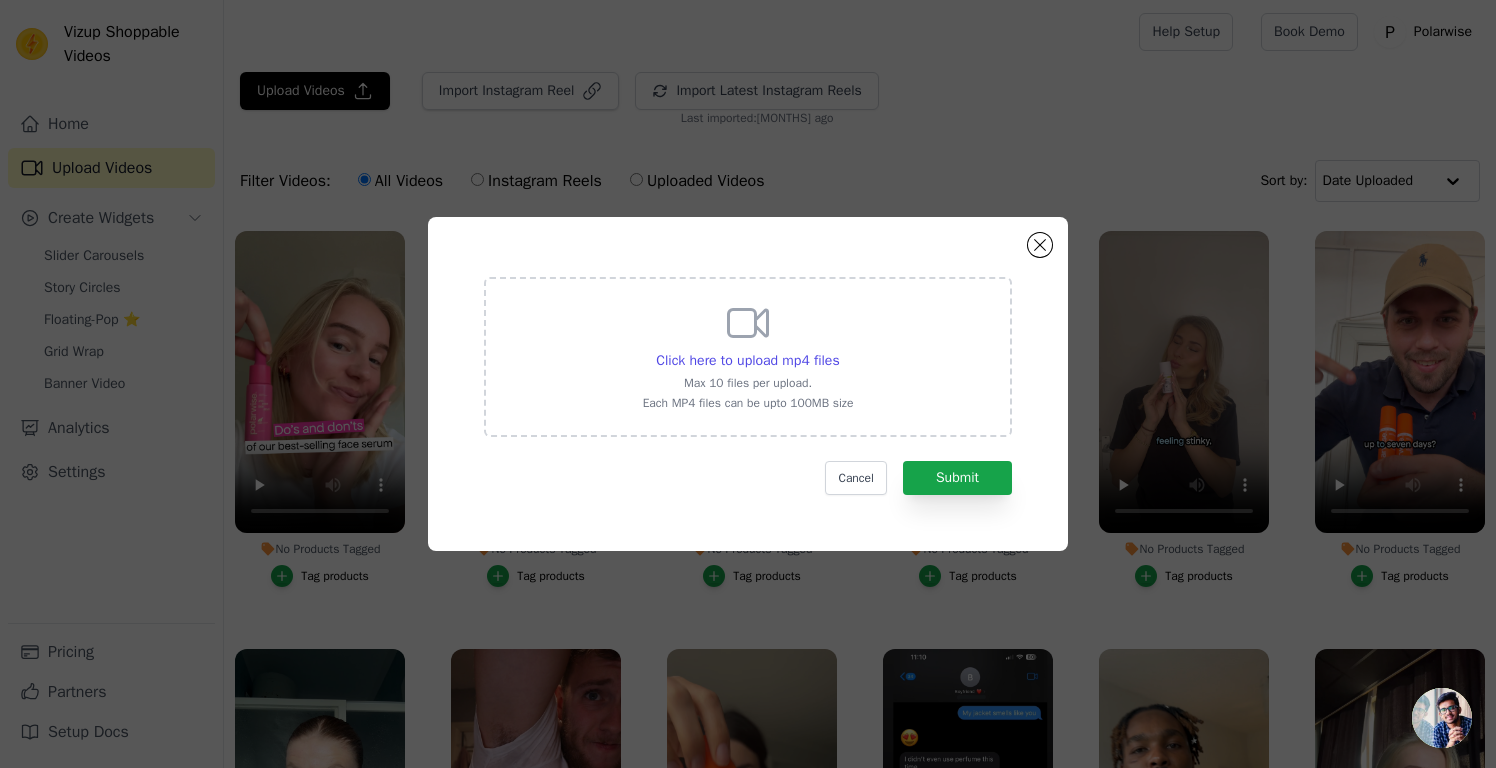 click 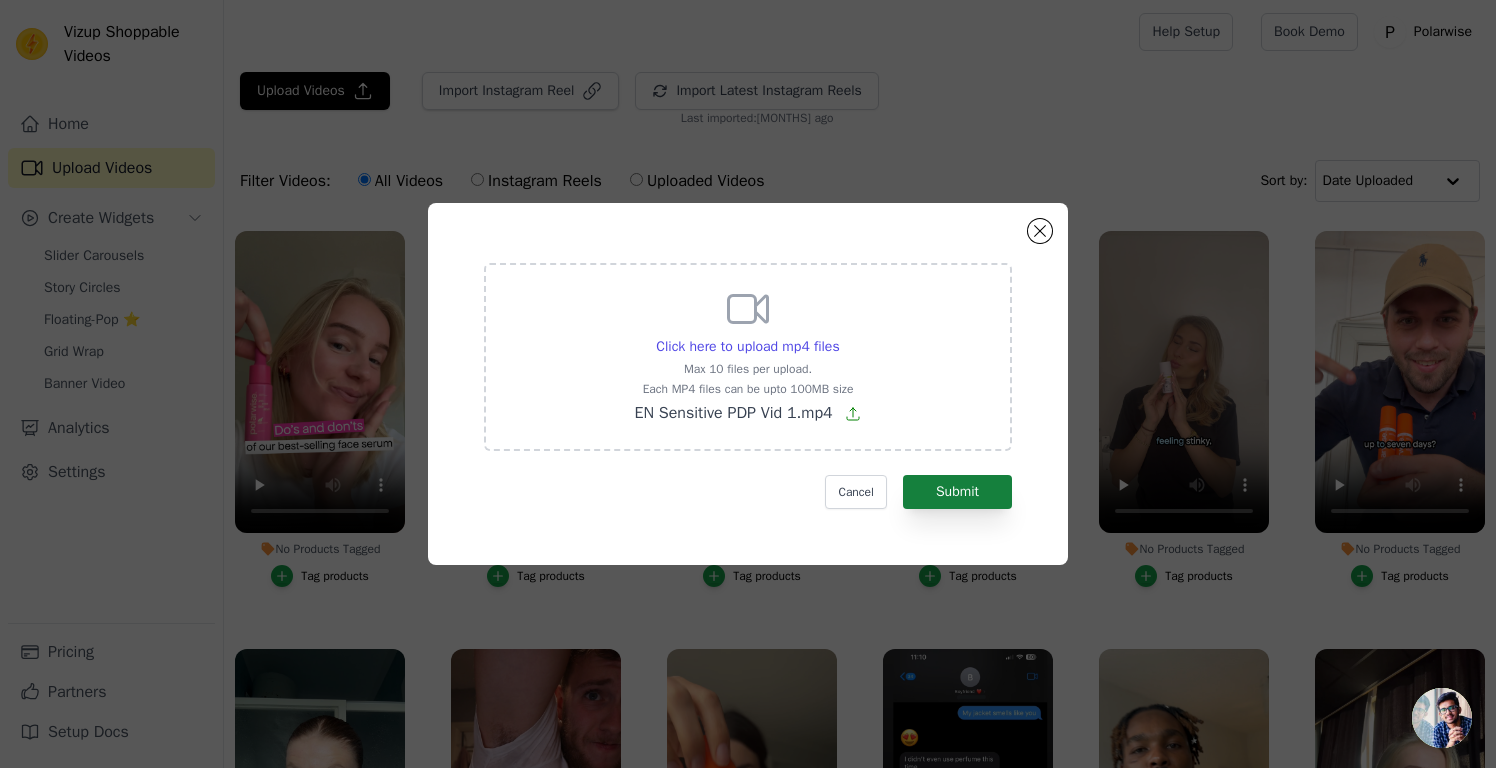 click on "Submit" at bounding box center [957, 492] 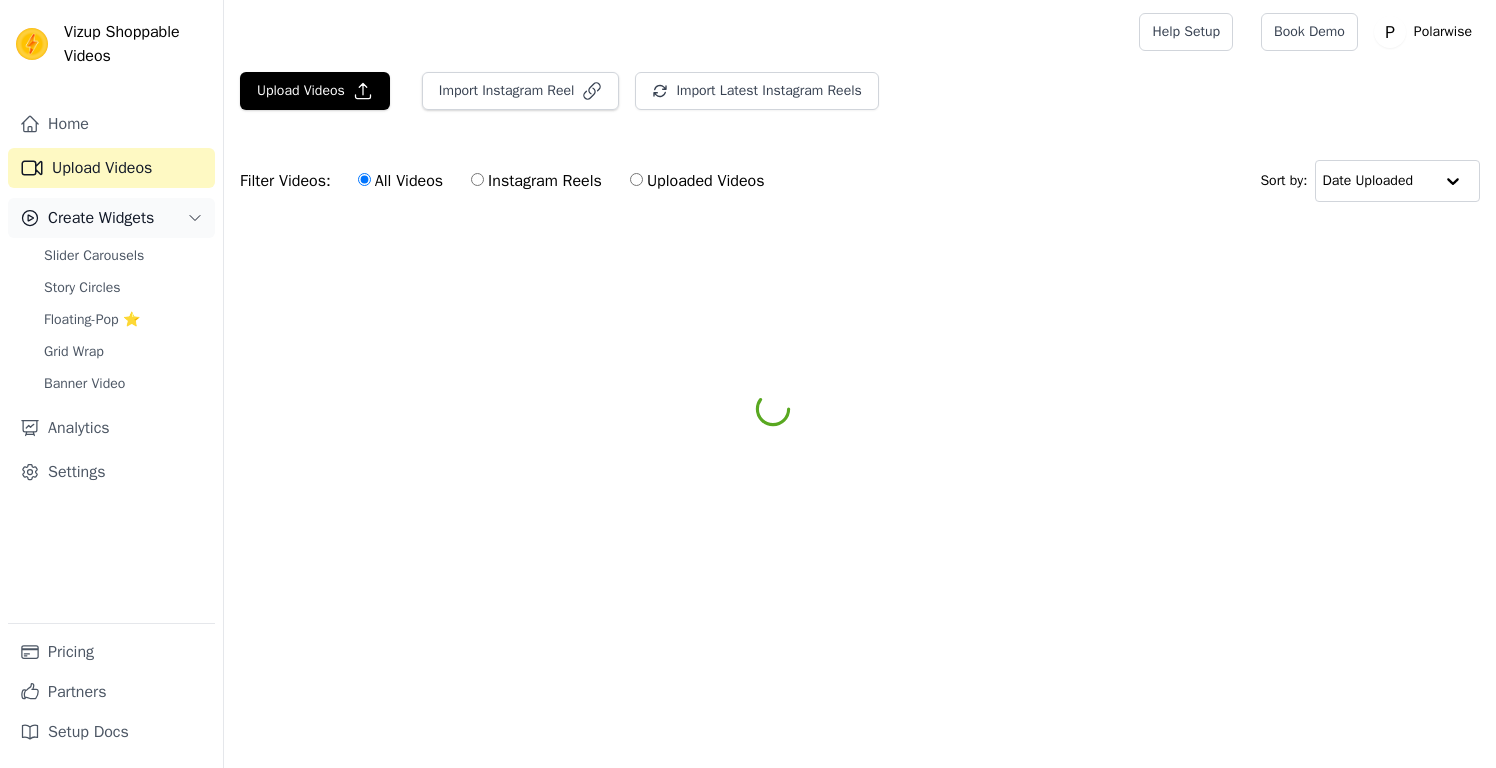 scroll, scrollTop: 0, scrollLeft: 0, axis: both 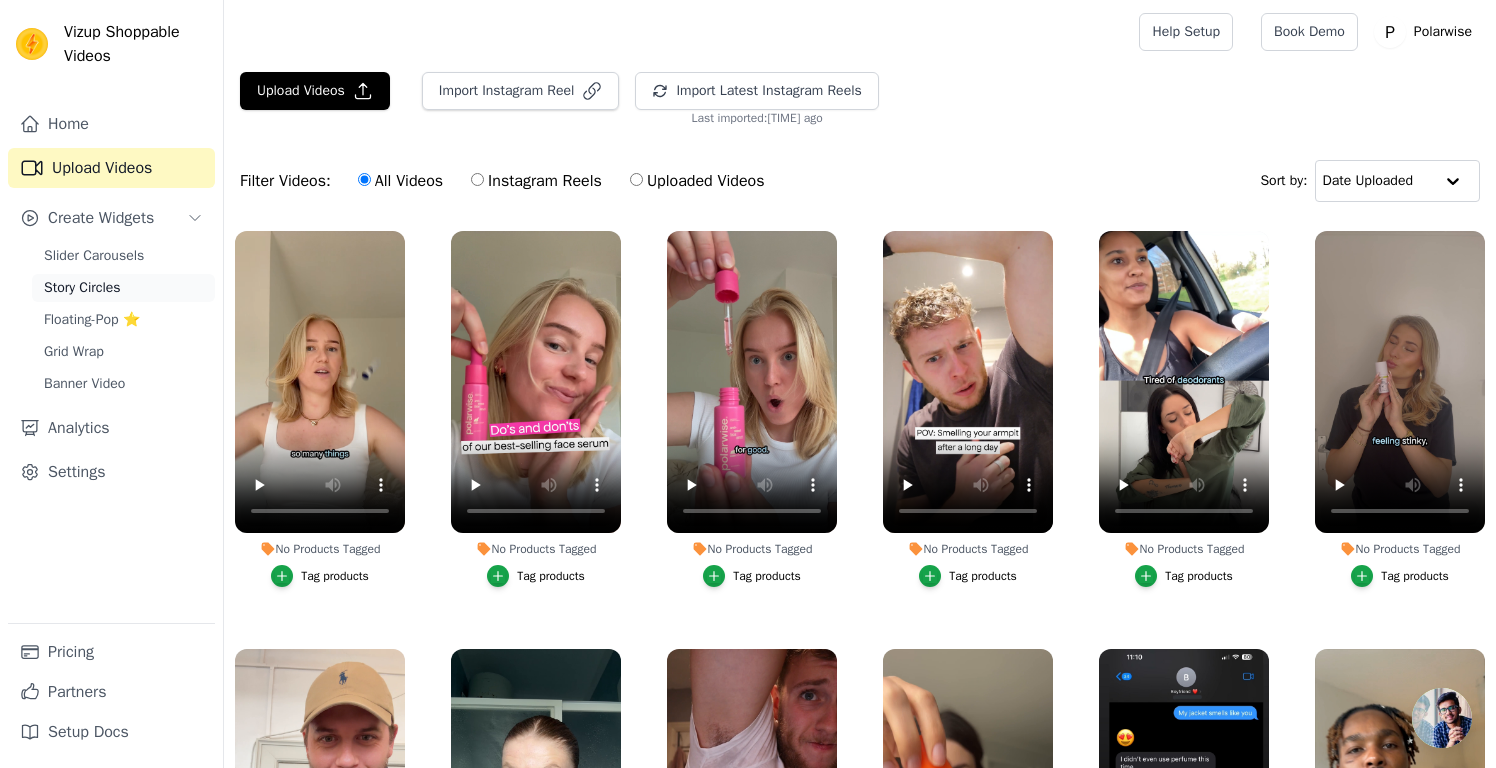click on "Story Circles" at bounding box center (82, 288) 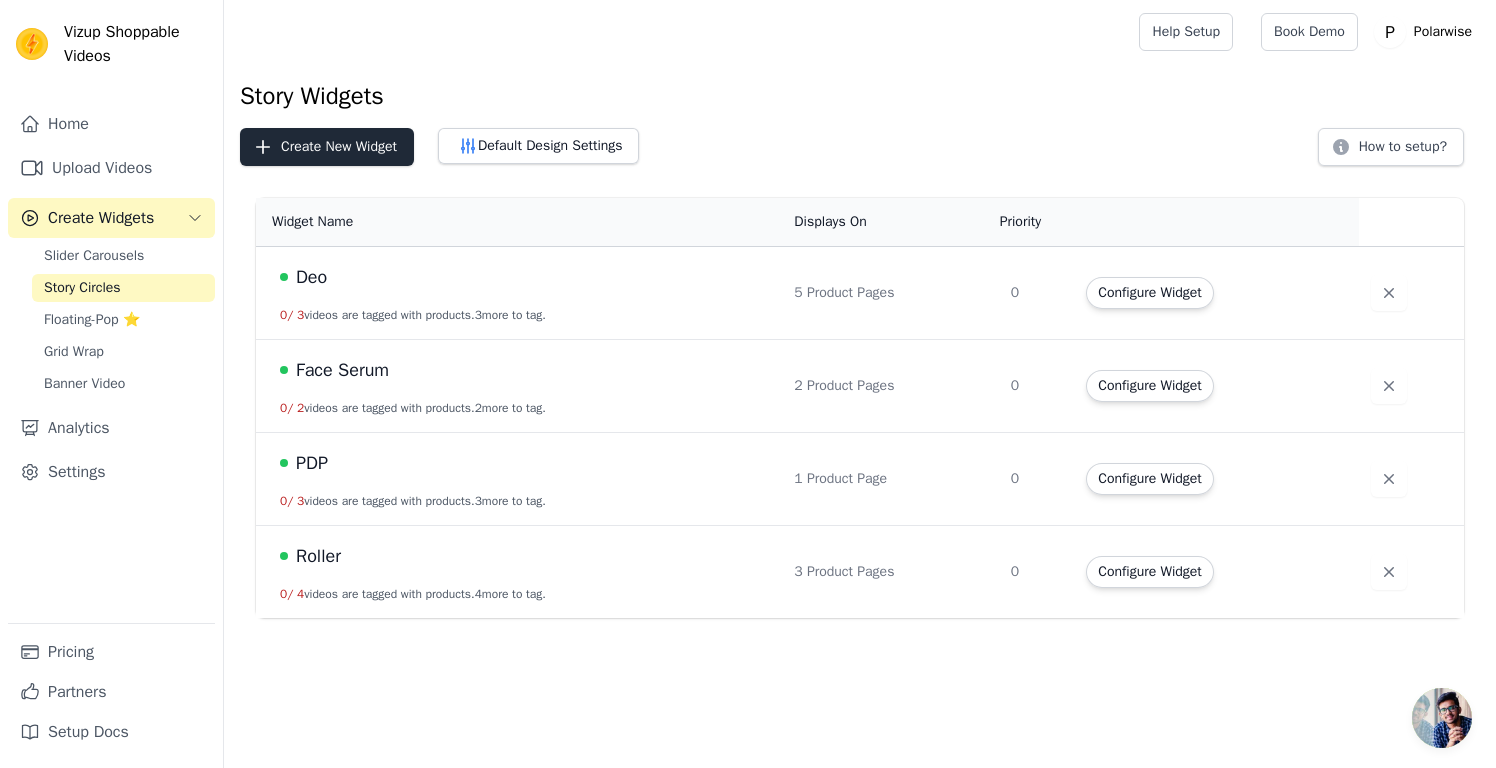 click on "Create New Widget" at bounding box center (327, 147) 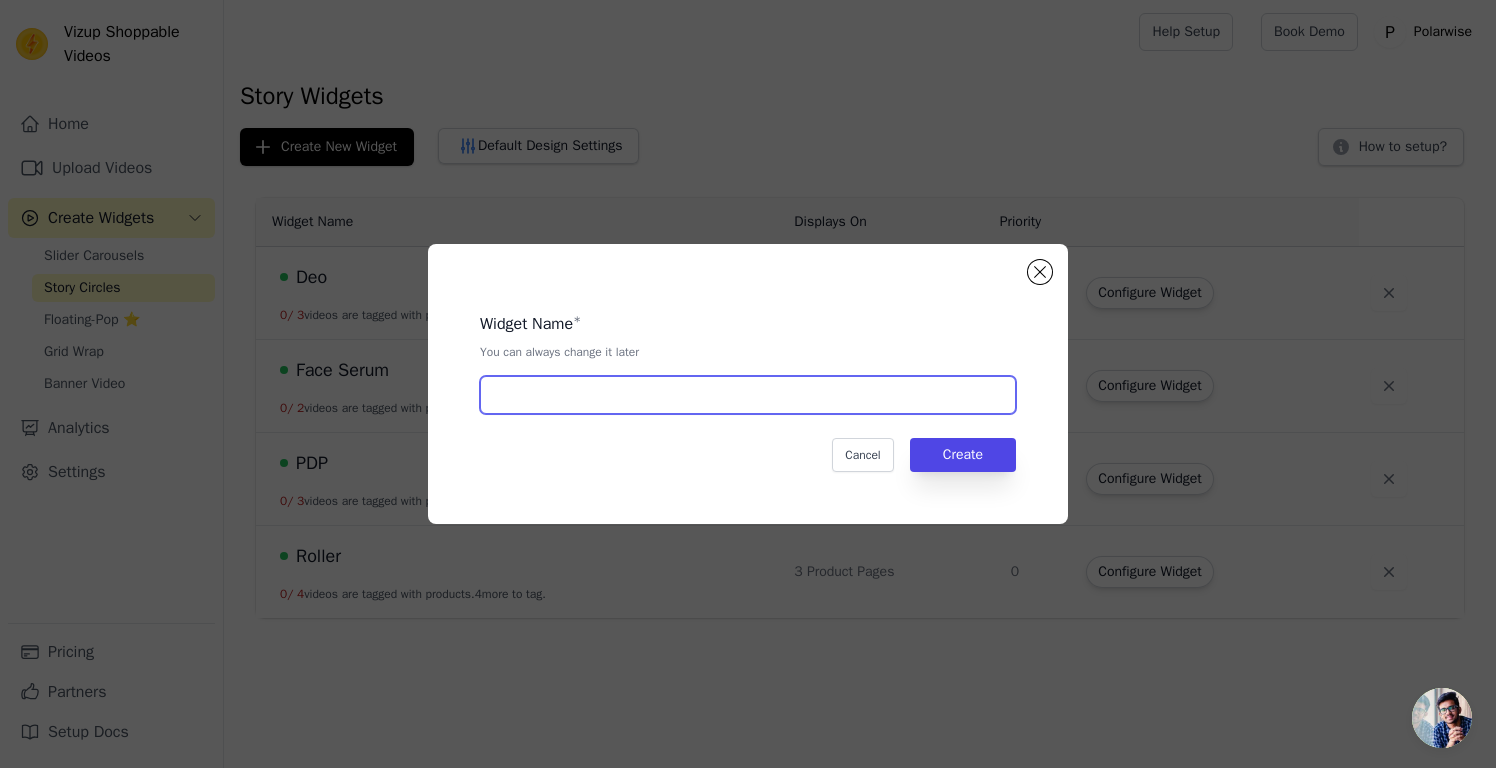 click at bounding box center (748, 395) 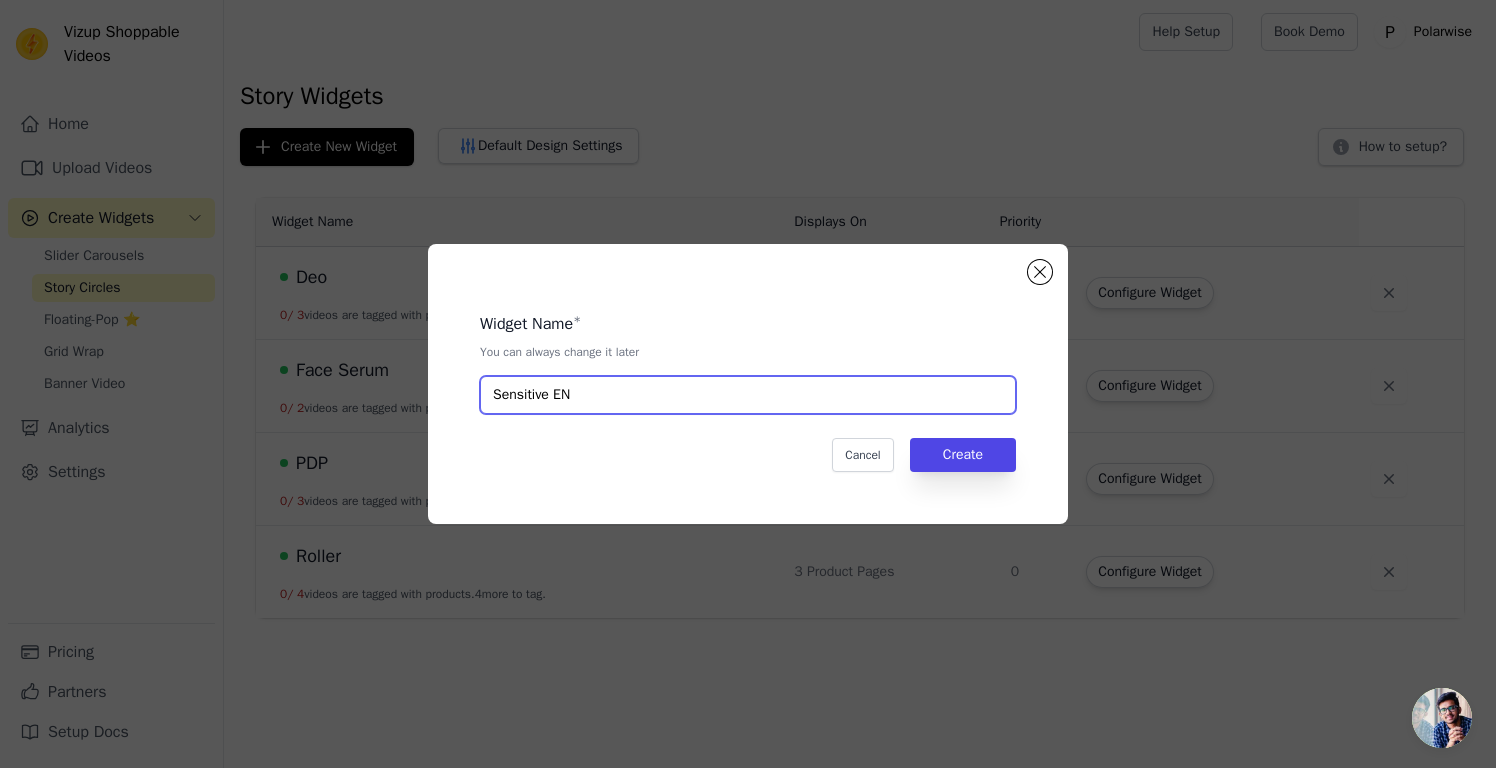 click on "Sensitive EN" at bounding box center (748, 395) 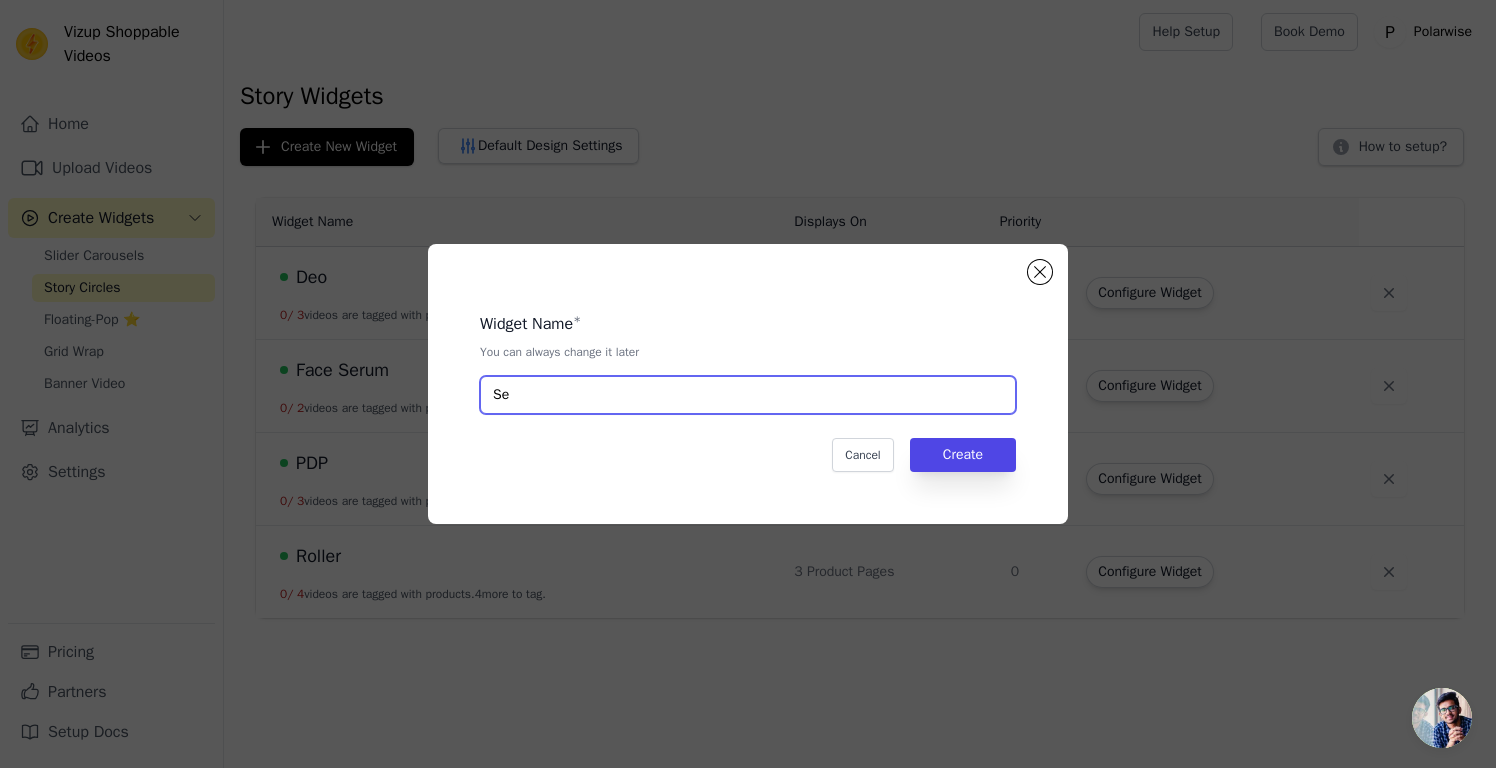 type on "S" 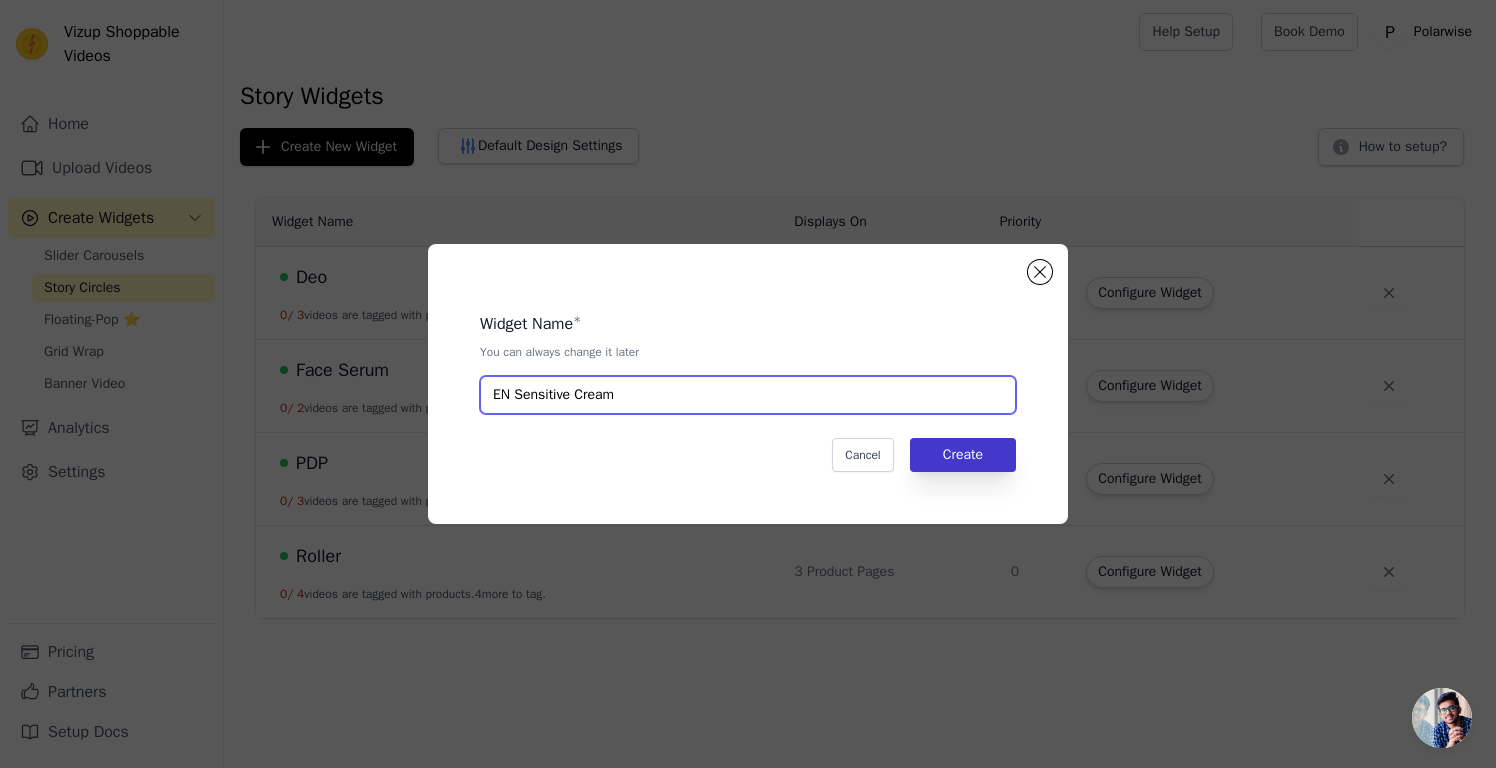 type on "EN Sensitive Cream" 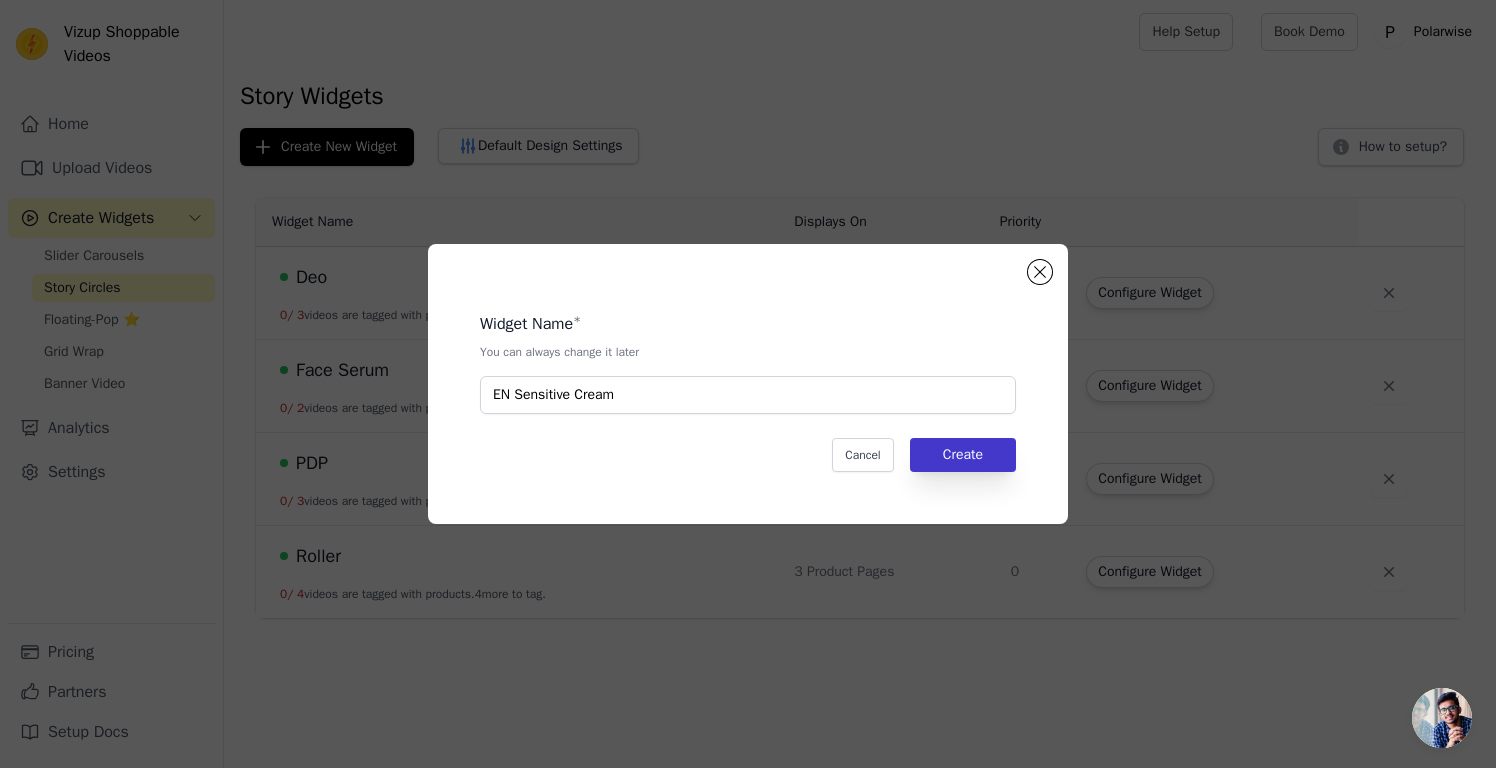 click on "Create" at bounding box center [963, 455] 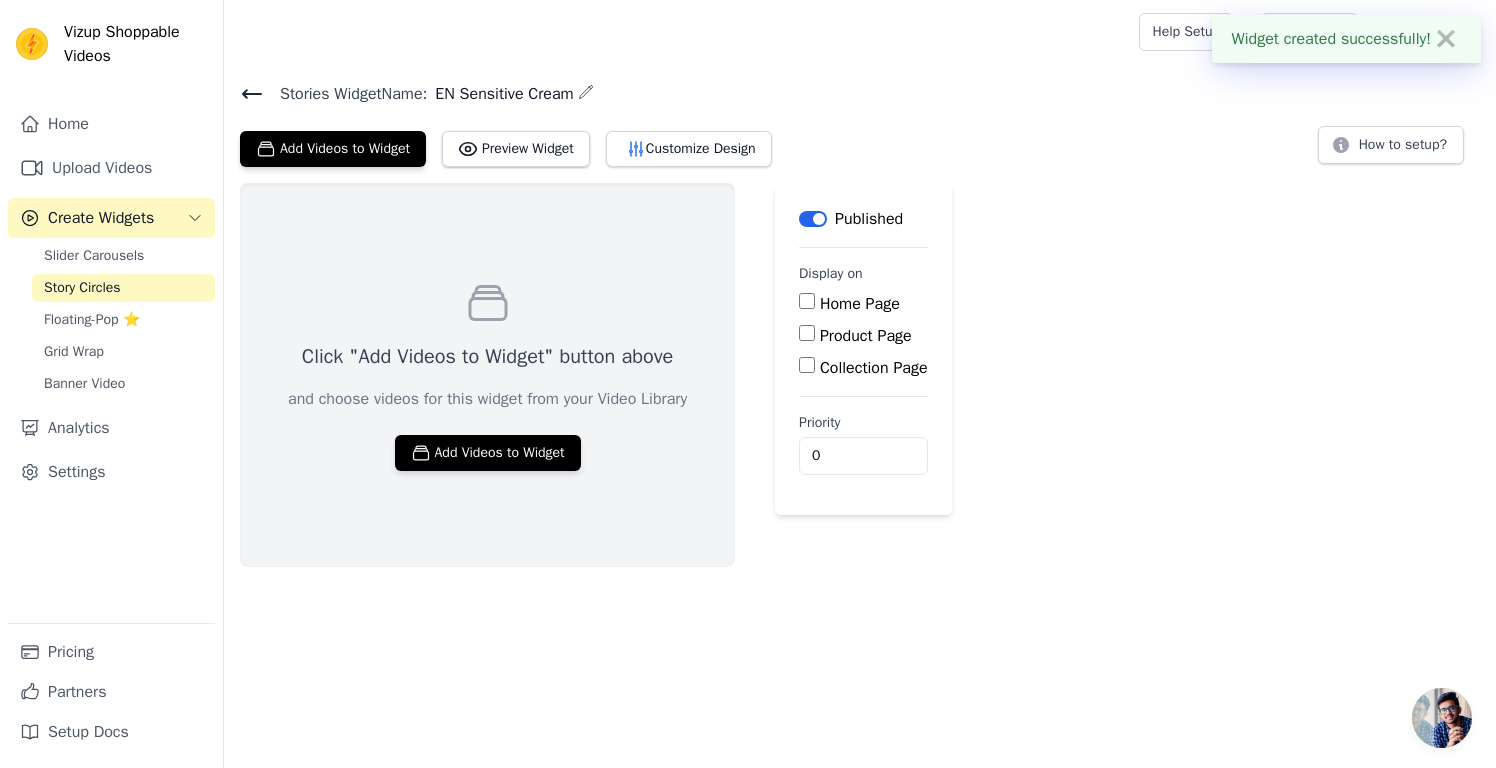 click on "Product Page" at bounding box center (866, 336) 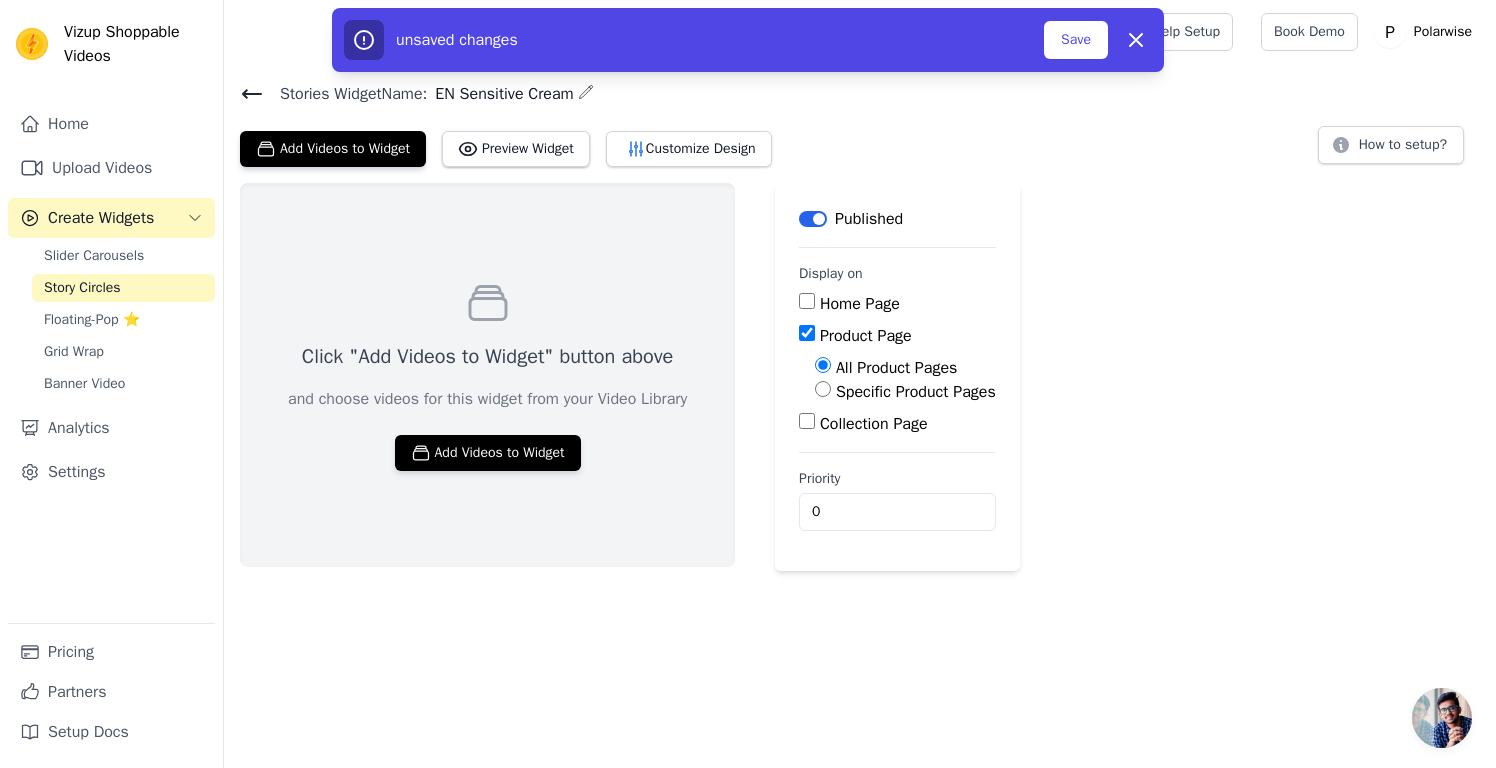 click on "Specific Product Pages" at bounding box center [916, 392] 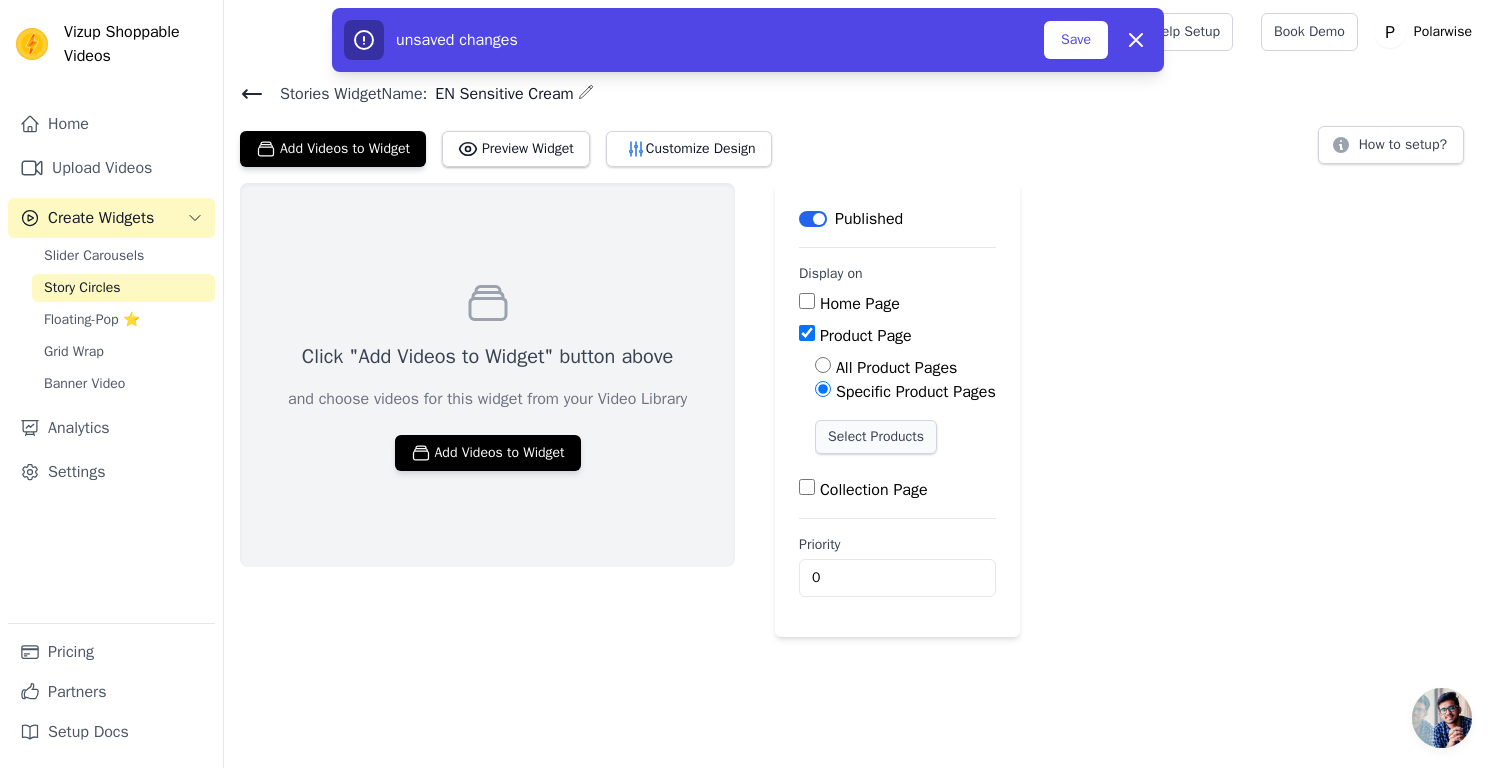 click on "Select Products" at bounding box center (876, 437) 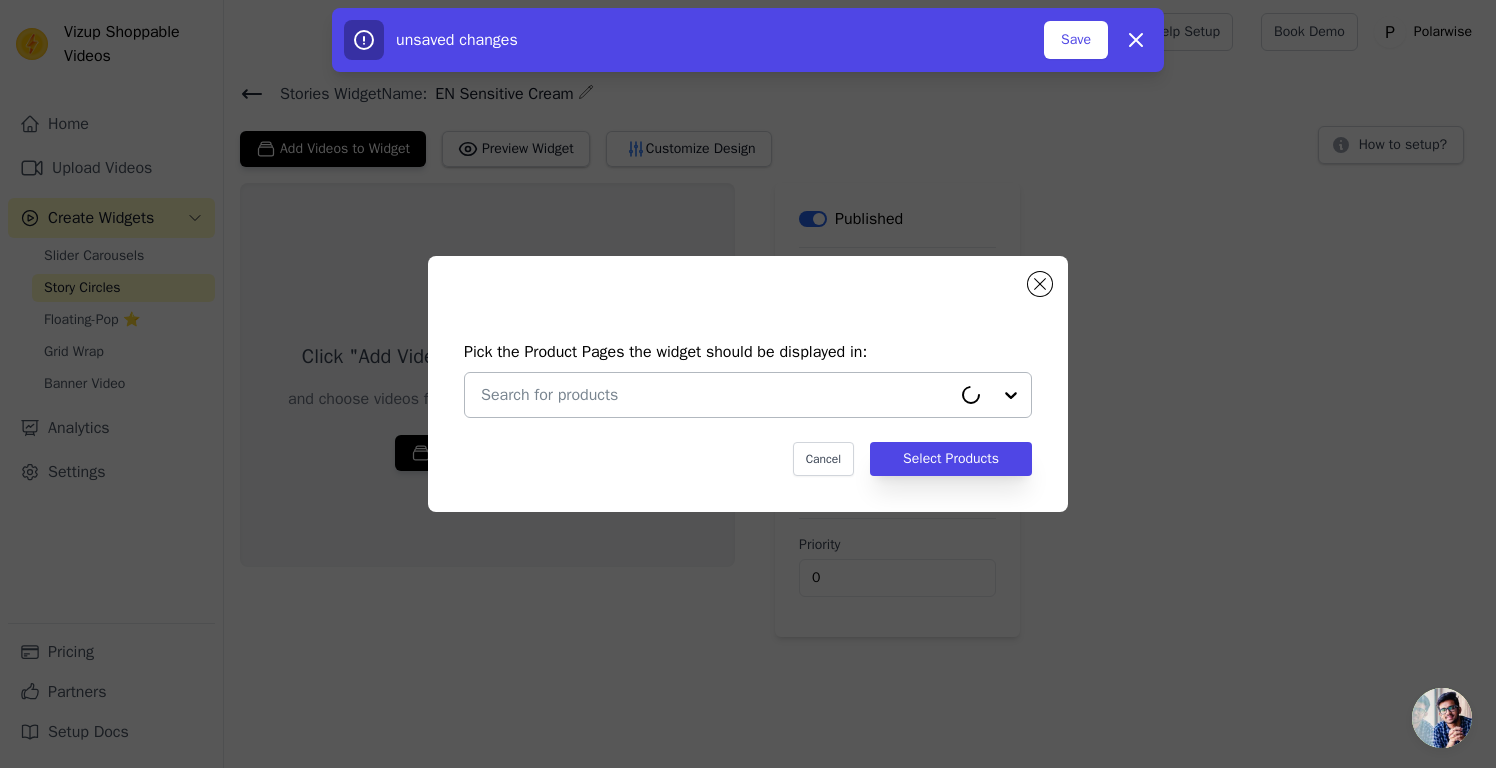 click at bounding box center [716, 395] 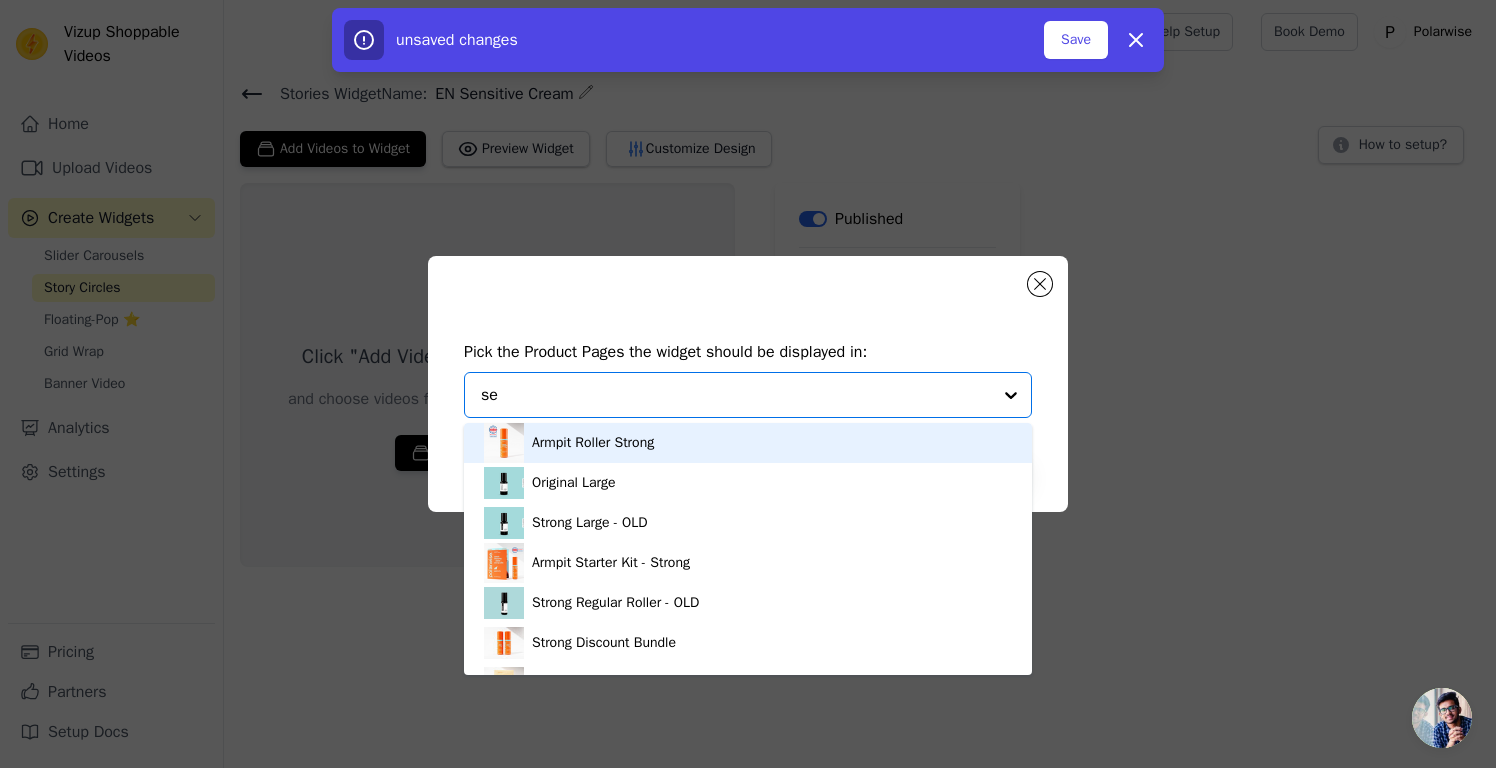 type on "sen" 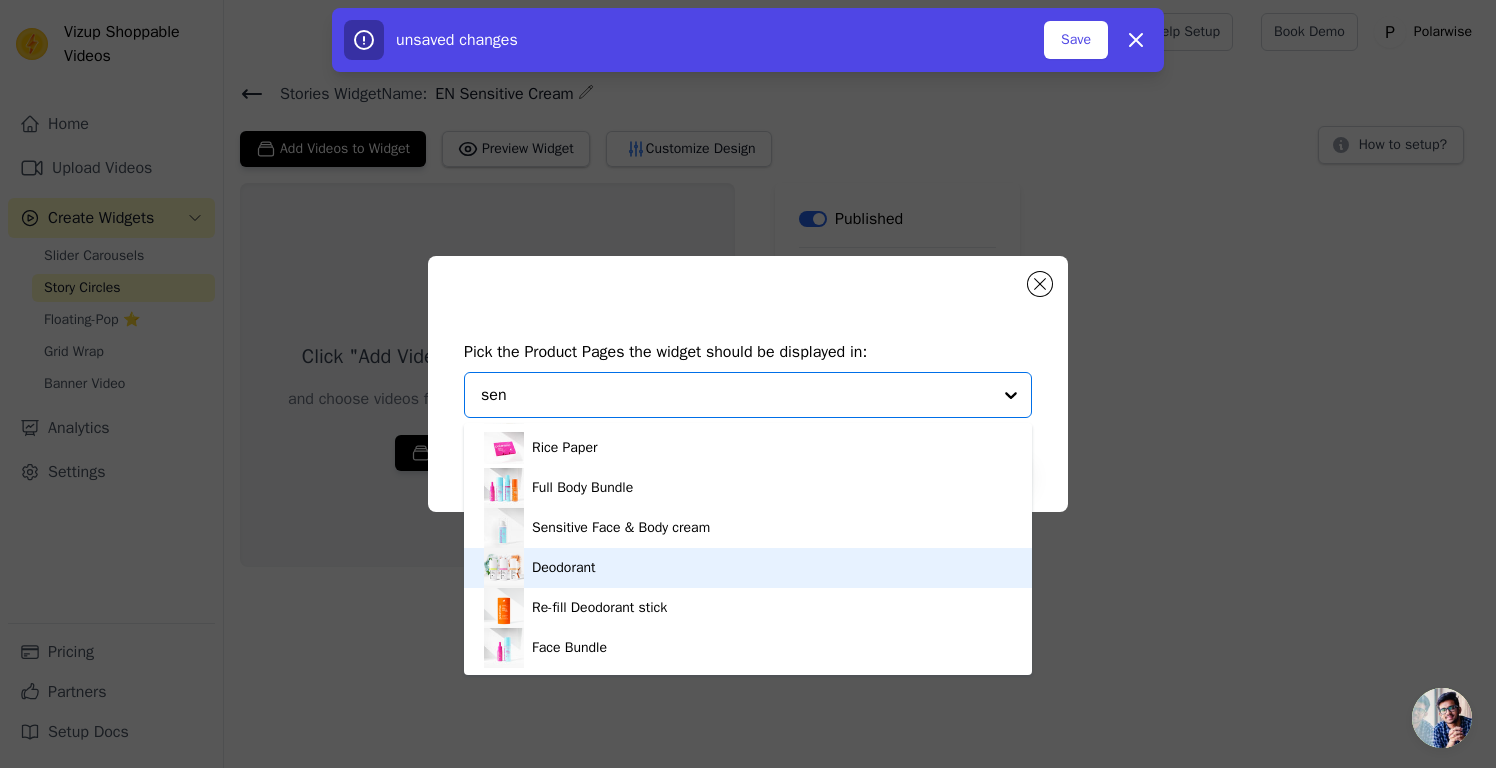 scroll, scrollTop: 260, scrollLeft: 0, axis: vertical 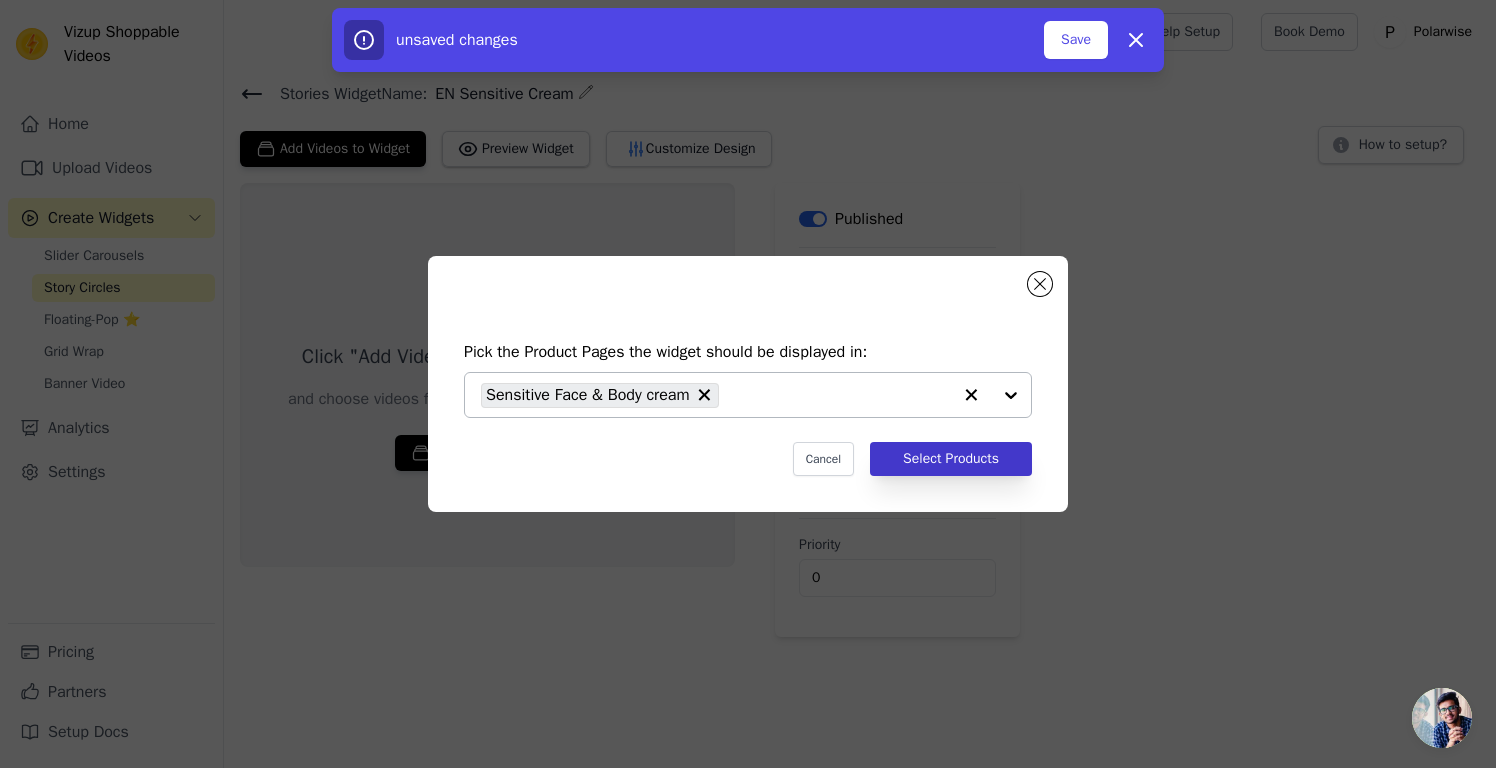 click on "Select Products" at bounding box center (951, 459) 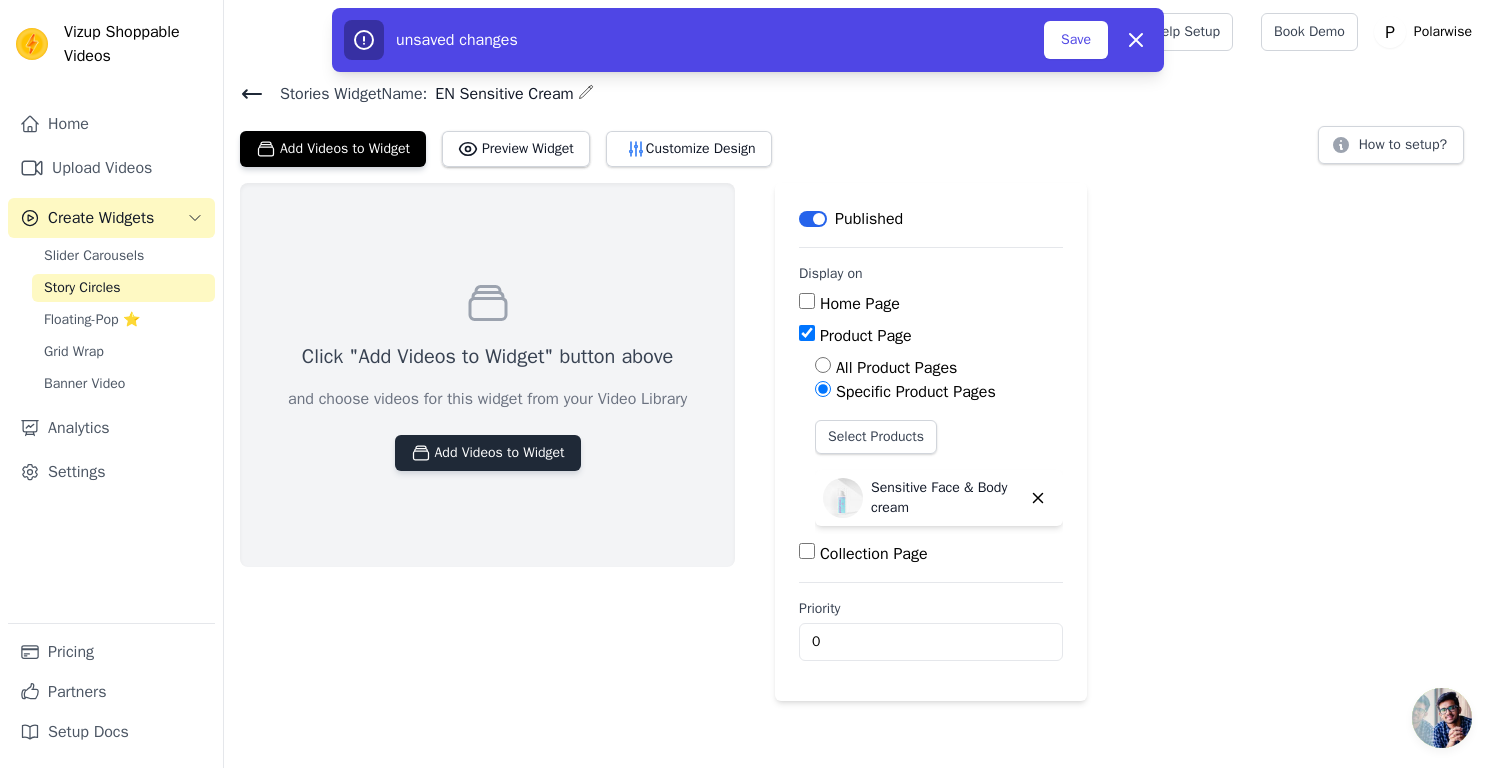 click on "Add Videos to Widget" at bounding box center (488, 453) 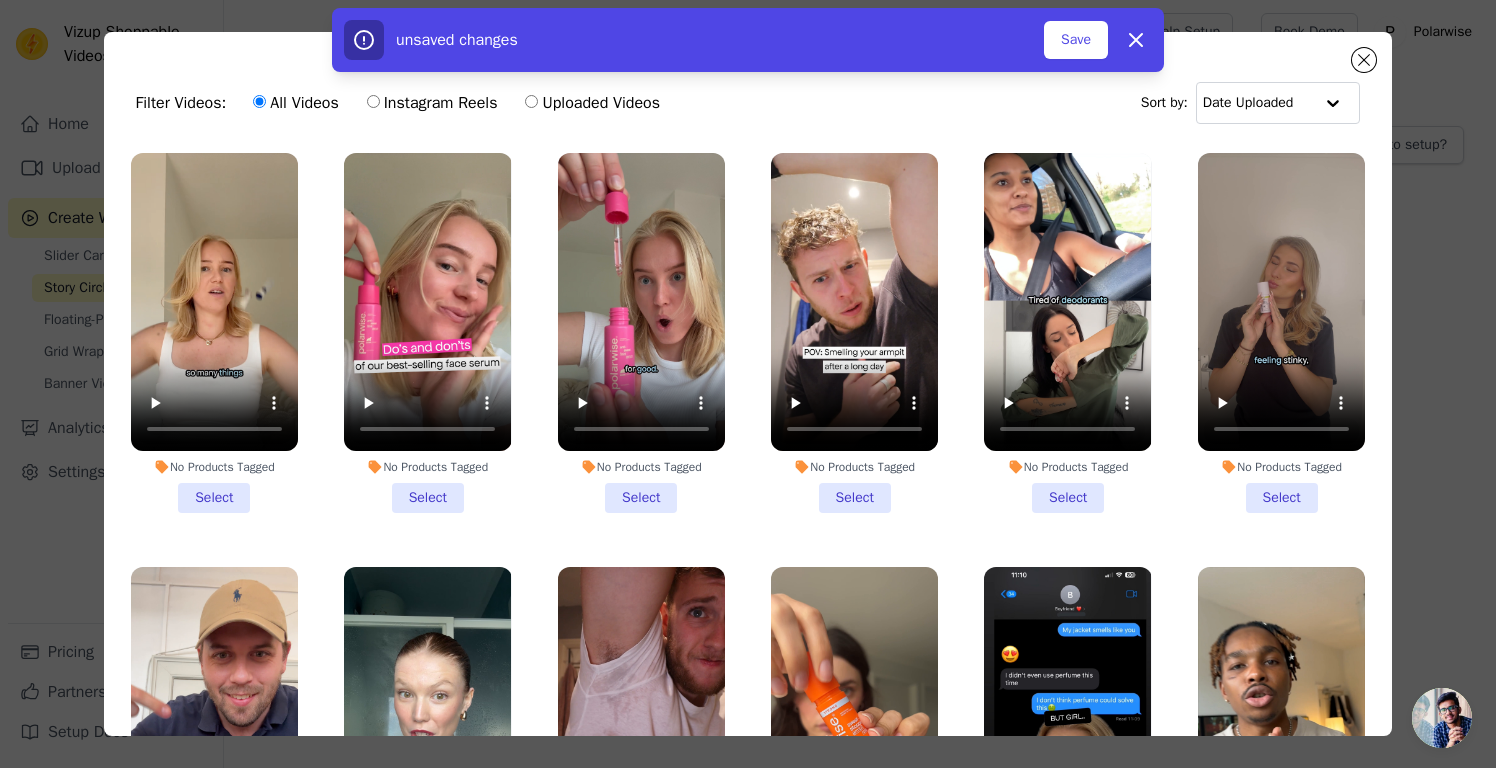 click on "No Products Tagged     Select" at bounding box center [214, 333] 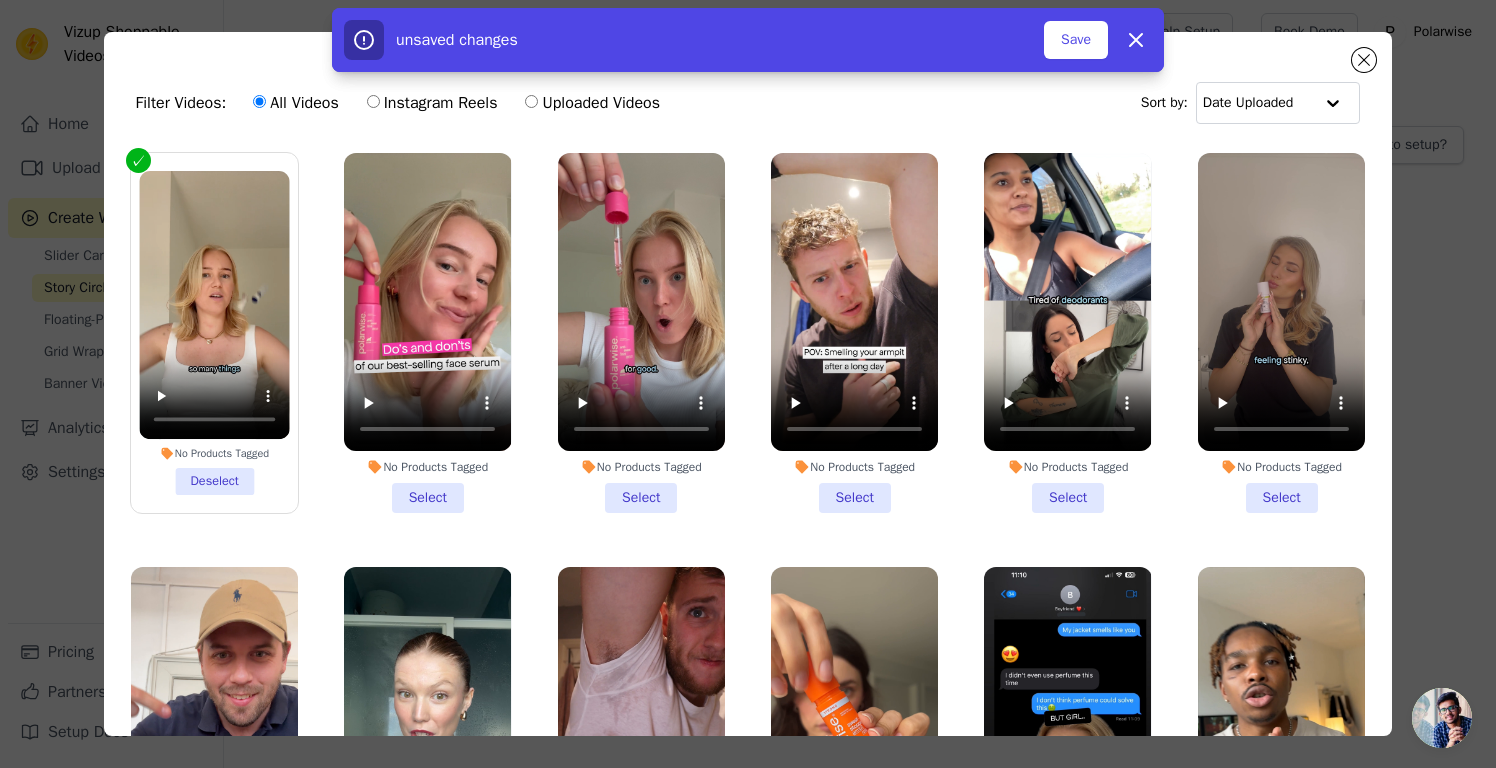 click on "No Products Tagged     Deselect" at bounding box center (214, 333) 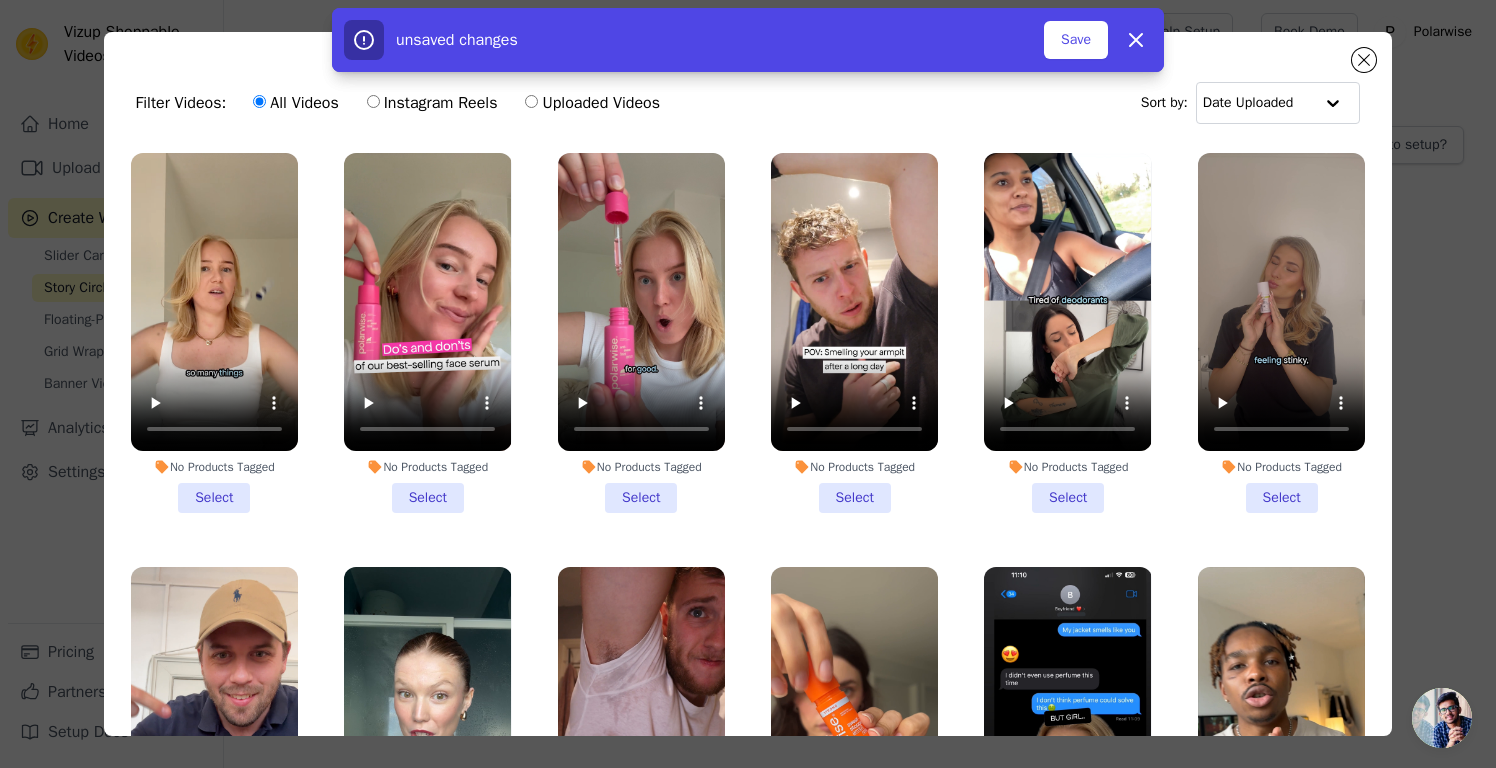click at bounding box center [214, 302] 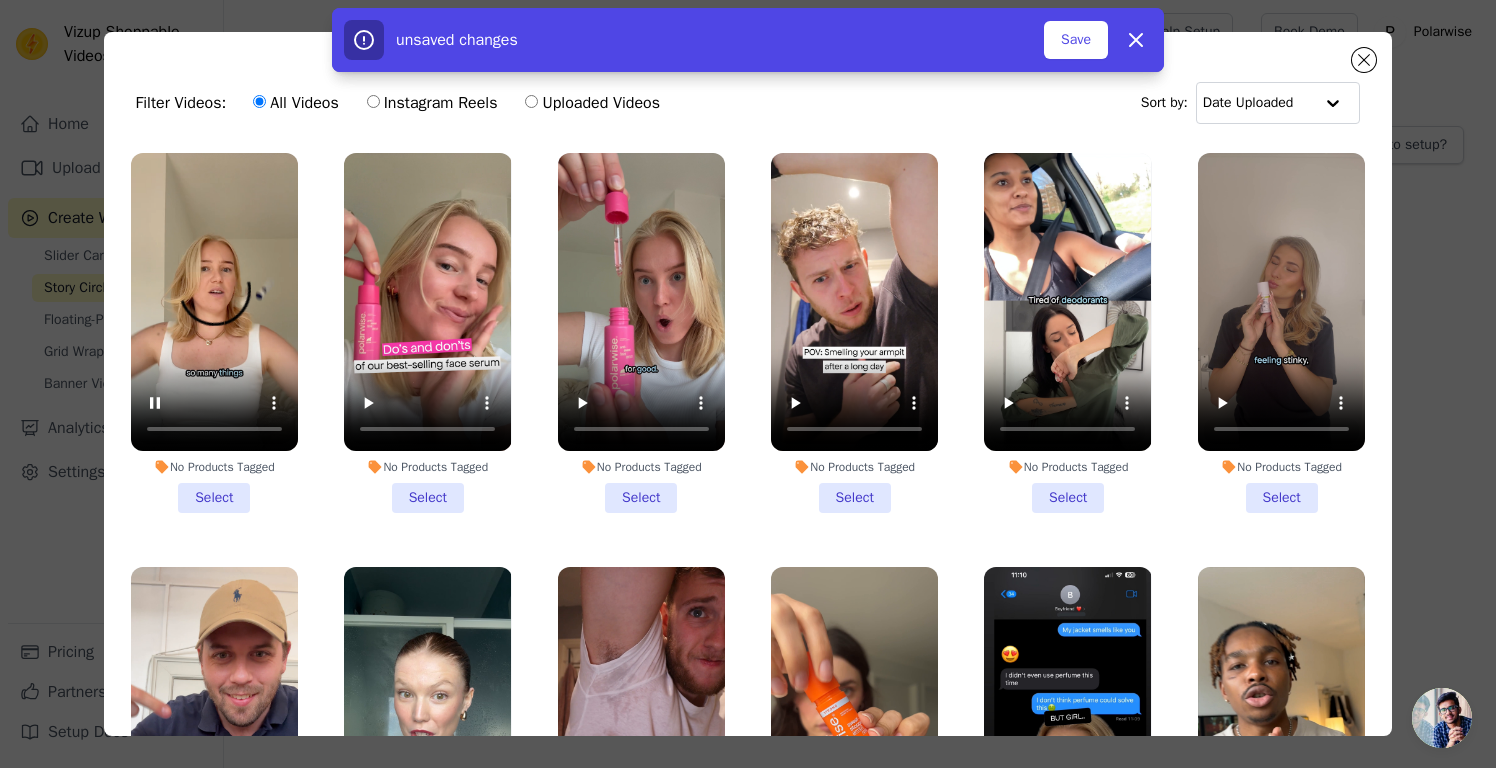 click on "No Products Tagged     Select" at bounding box center (214, 333) 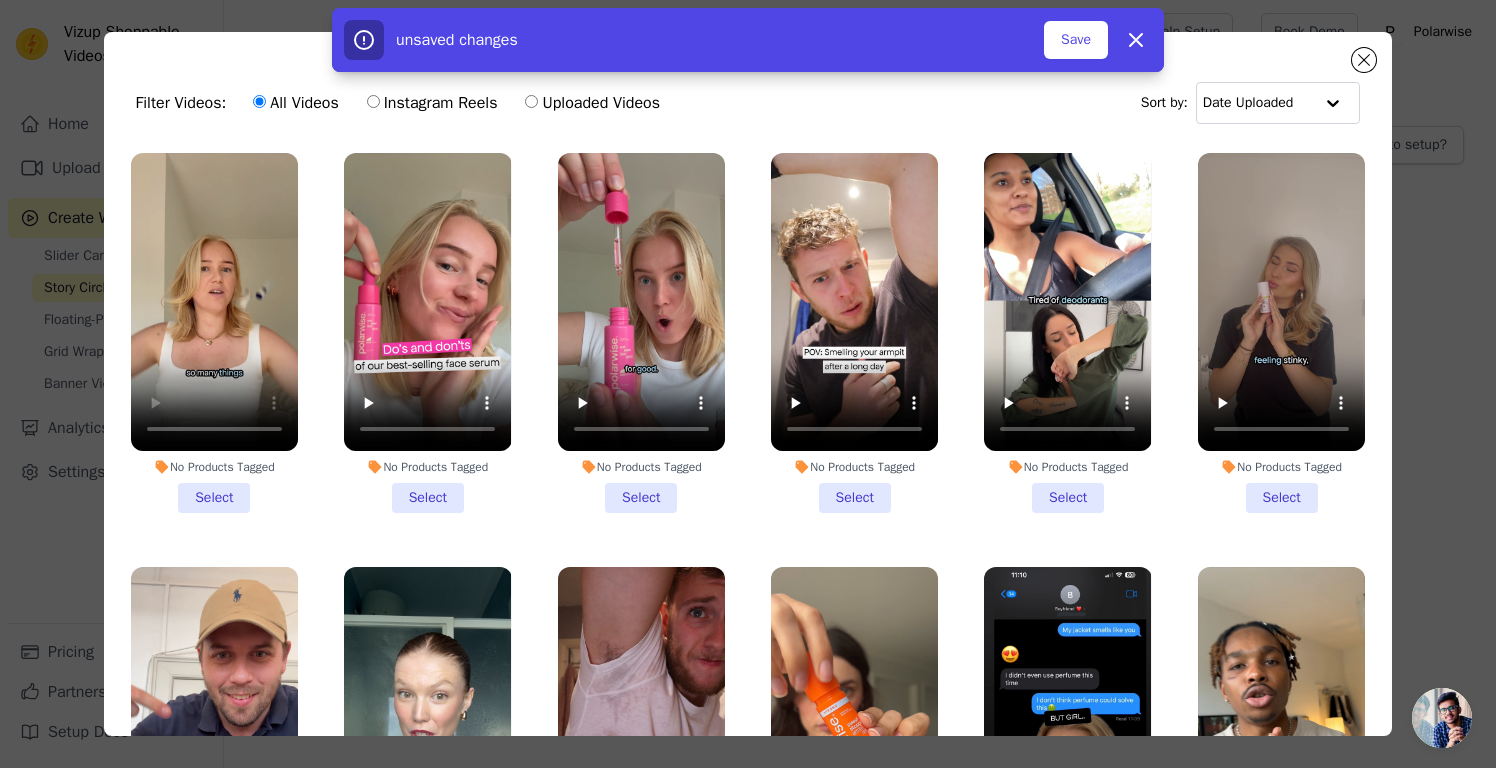 click on "No Products Tagged     Select" at bounding box center [0, 0] 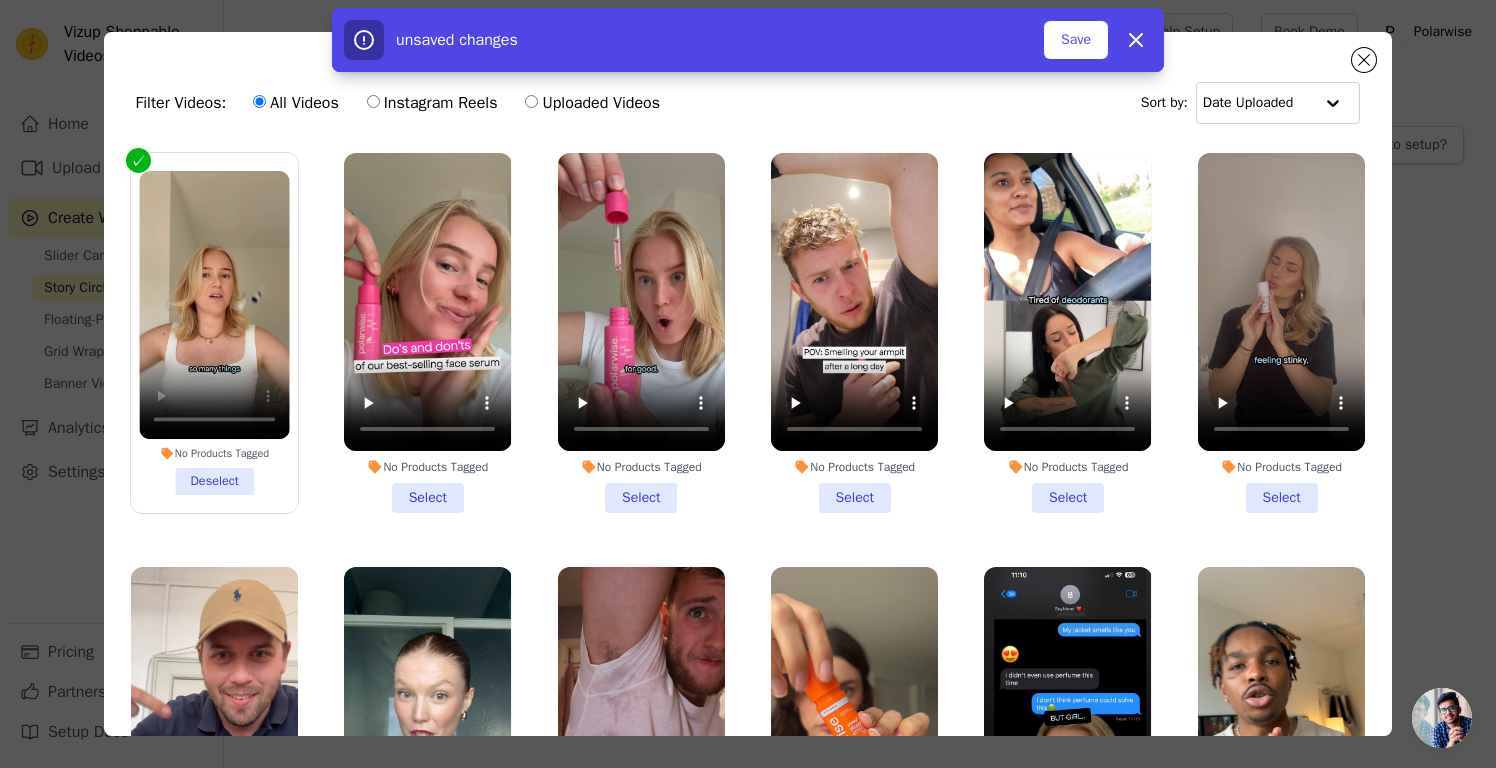 scroll, scrollTop: 0, scrollLeft: 0, axis: both 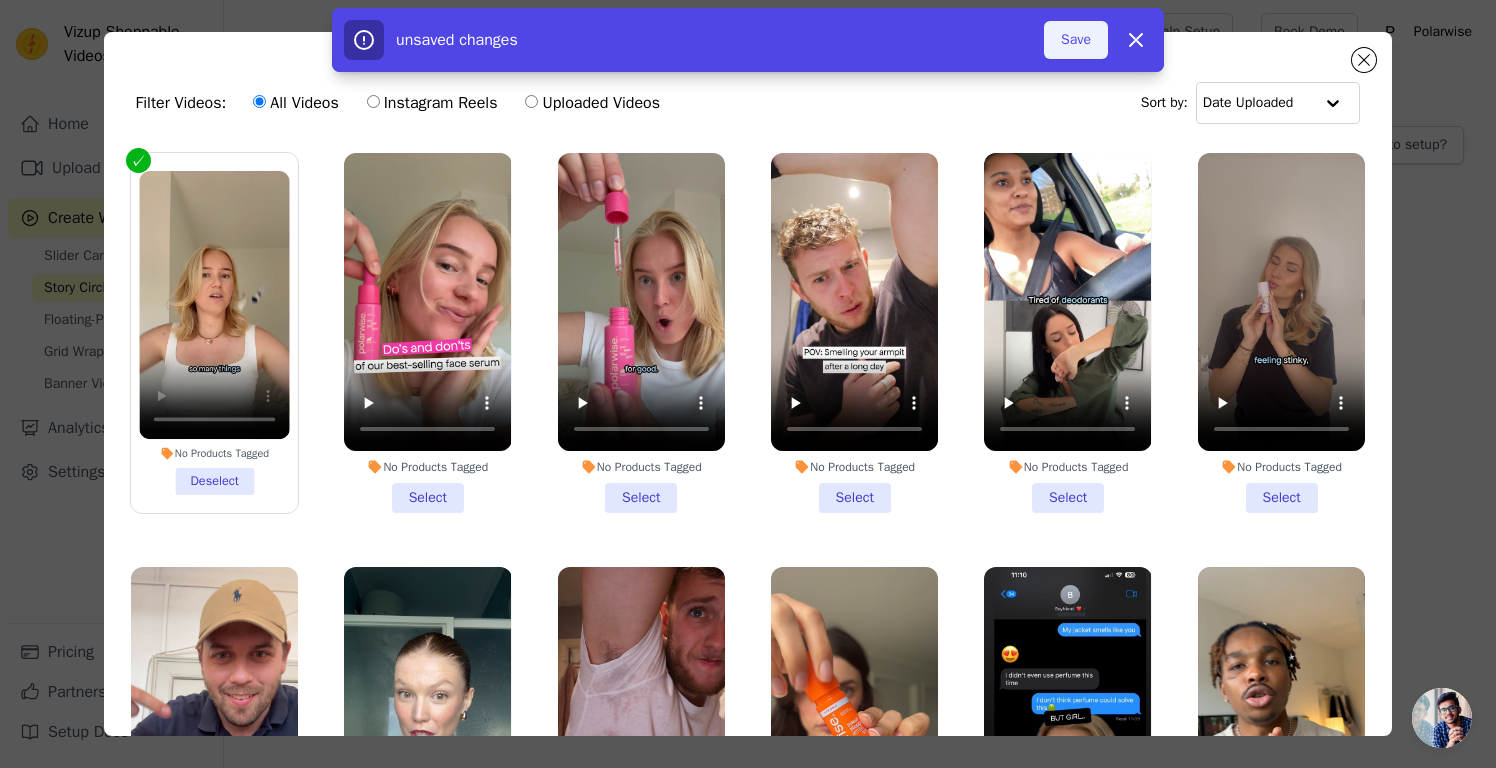 click on "Save" at bounding box center (1076, 40) 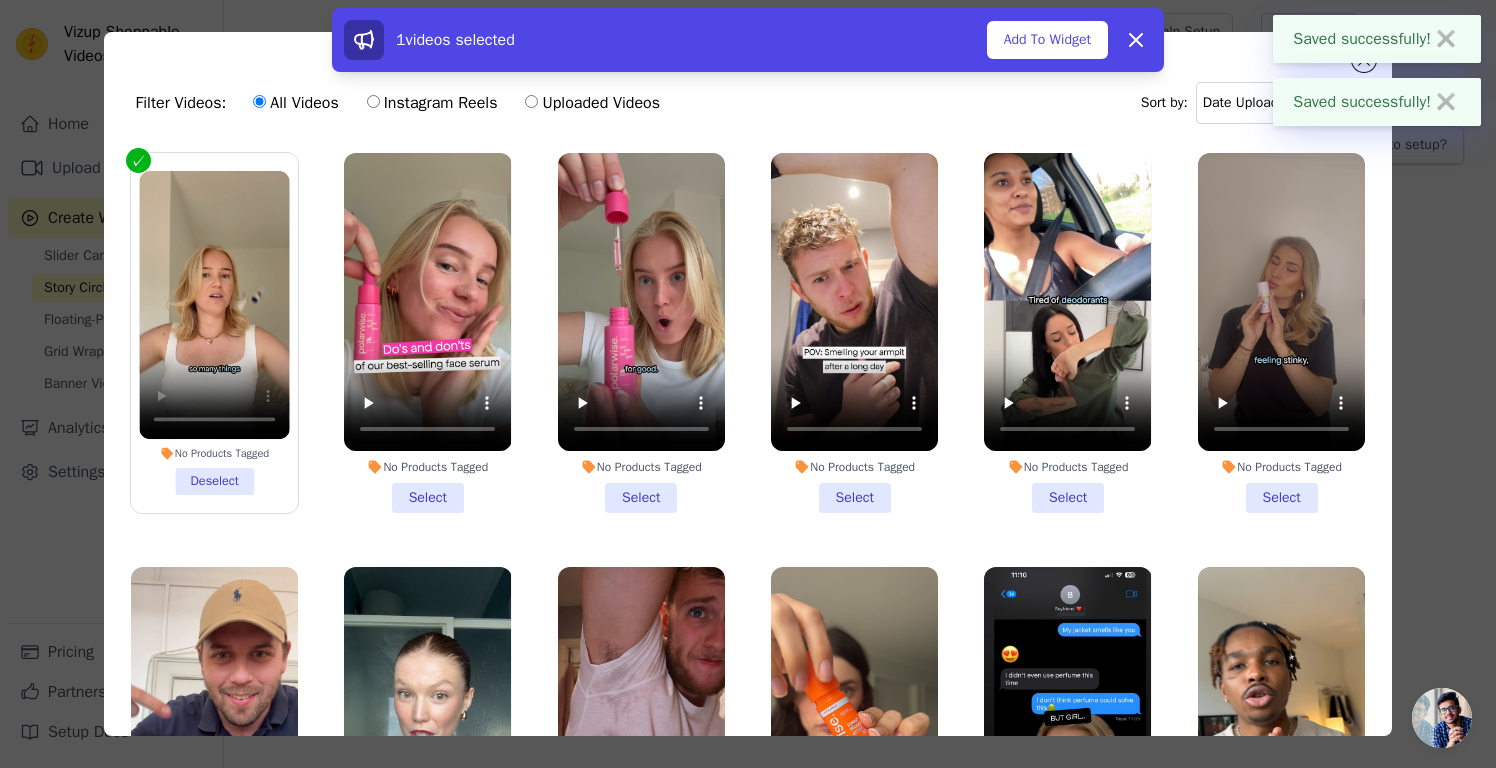 click on "1  videos selected     Add To Widget   Dismiss" at bounding box center (748, 44) 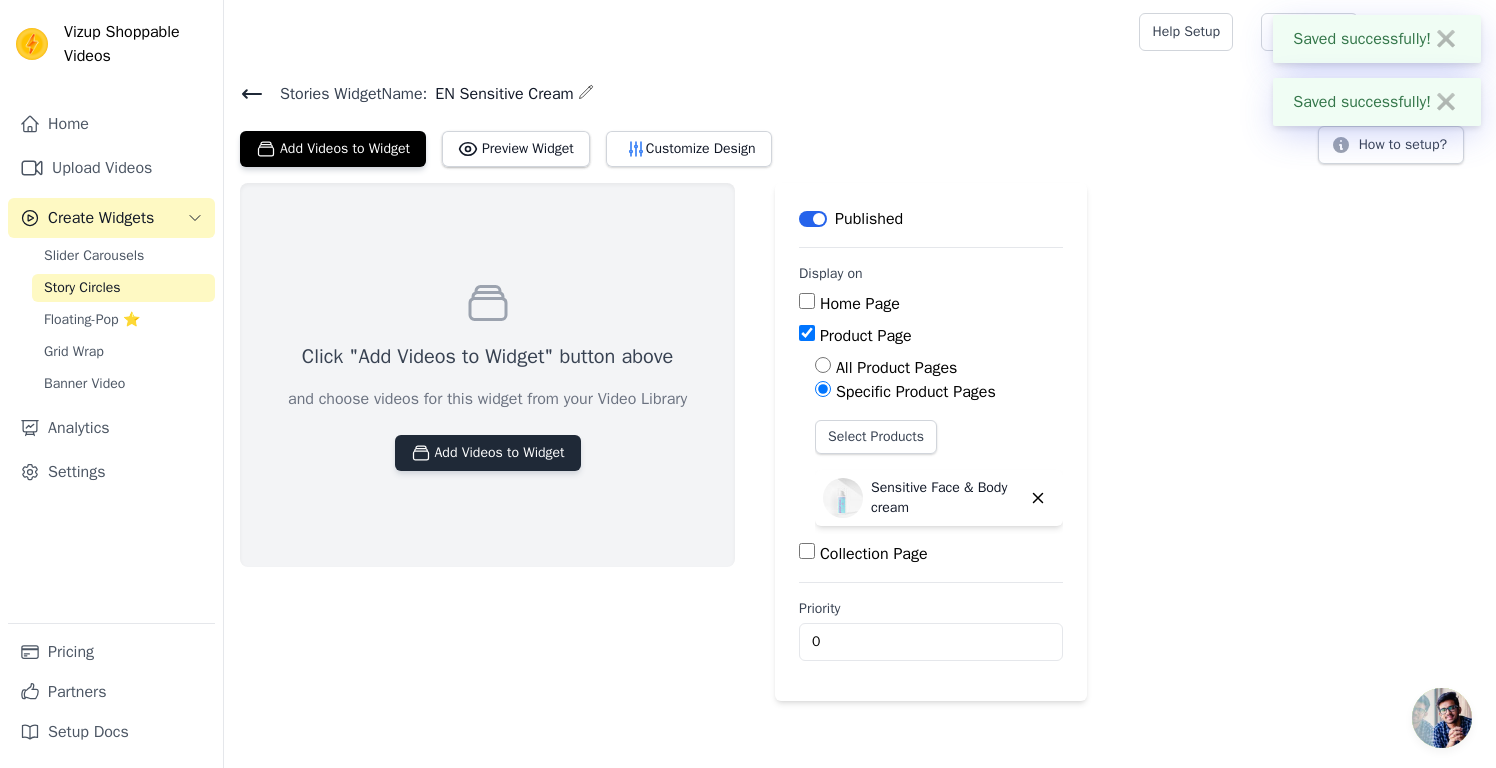 click on "Add Videos to Widget" at bounding box center (488, 453) 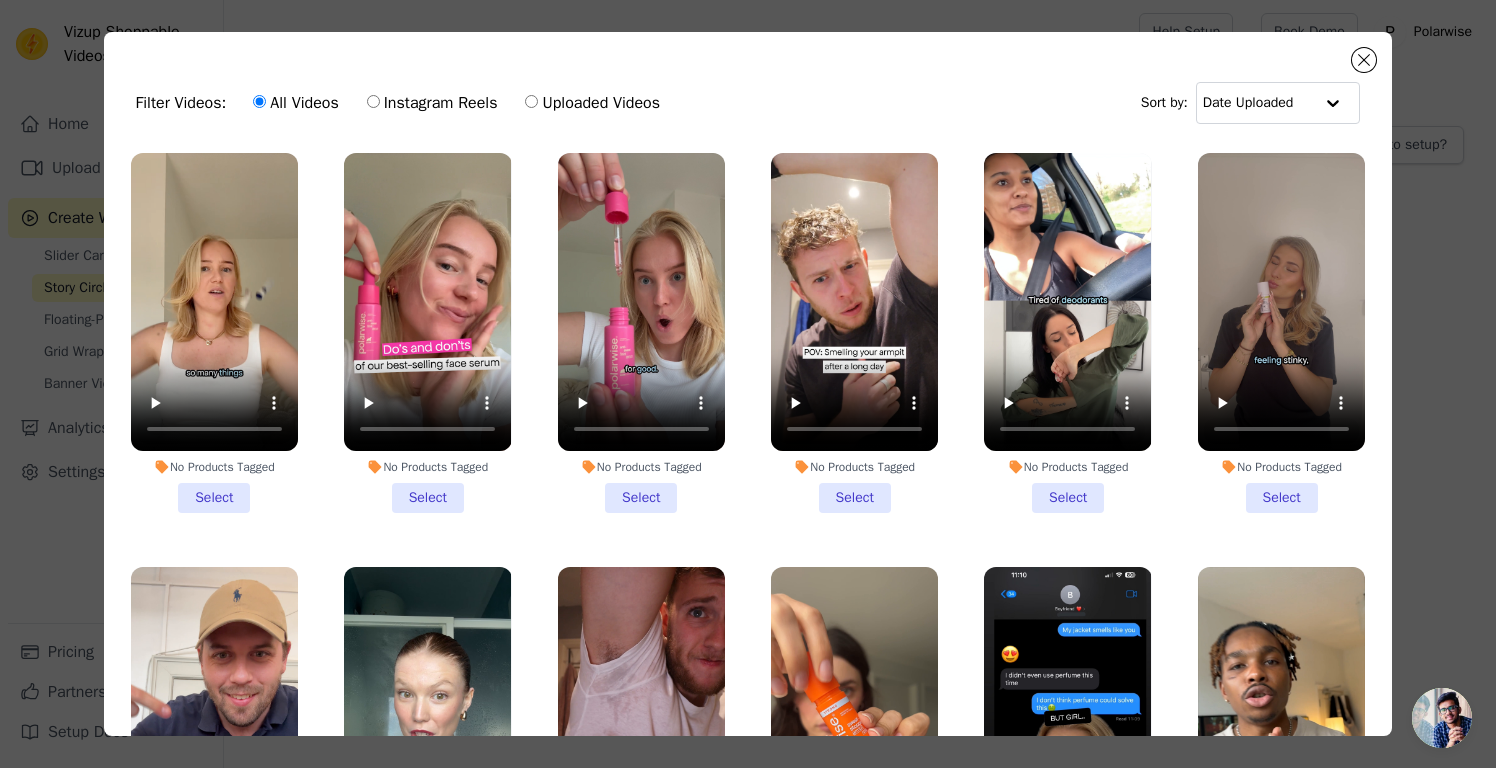 click on "No Products Tagged     Select" at bounding box center (214, 333) 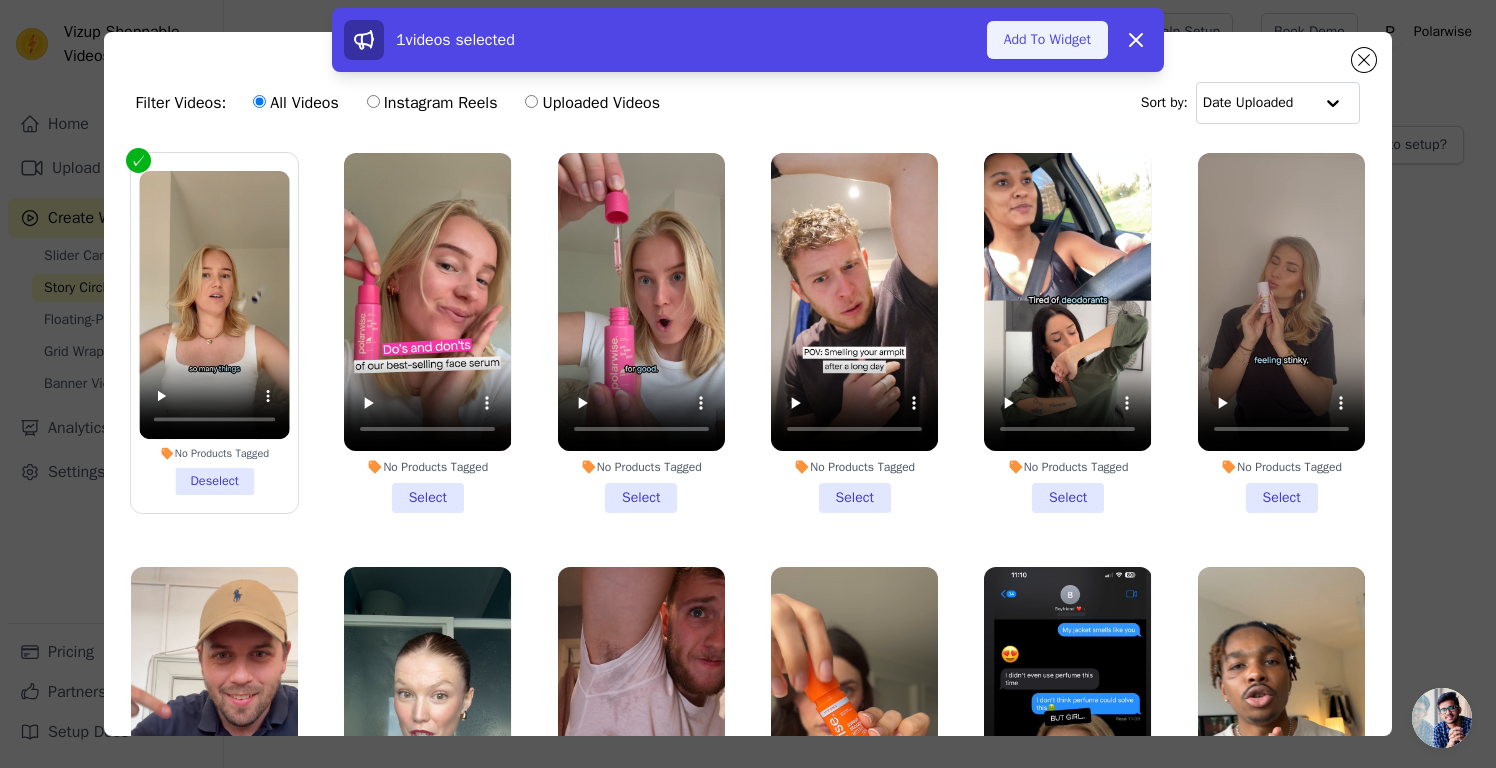 click on "Add To Widget" at bounding box center [1047, 40] 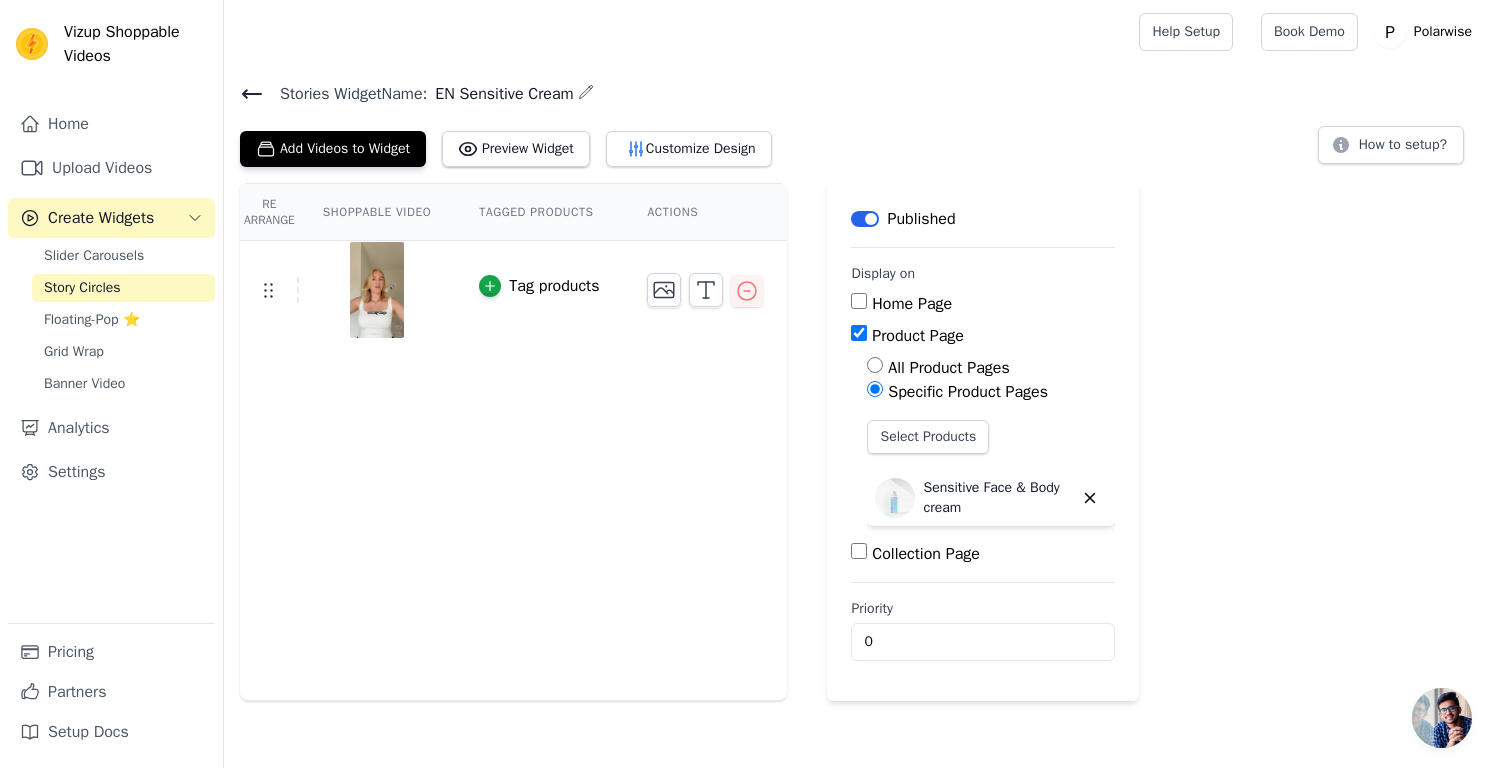 scroll, scrollTop: 0, scrollLeft: 0, axis: both 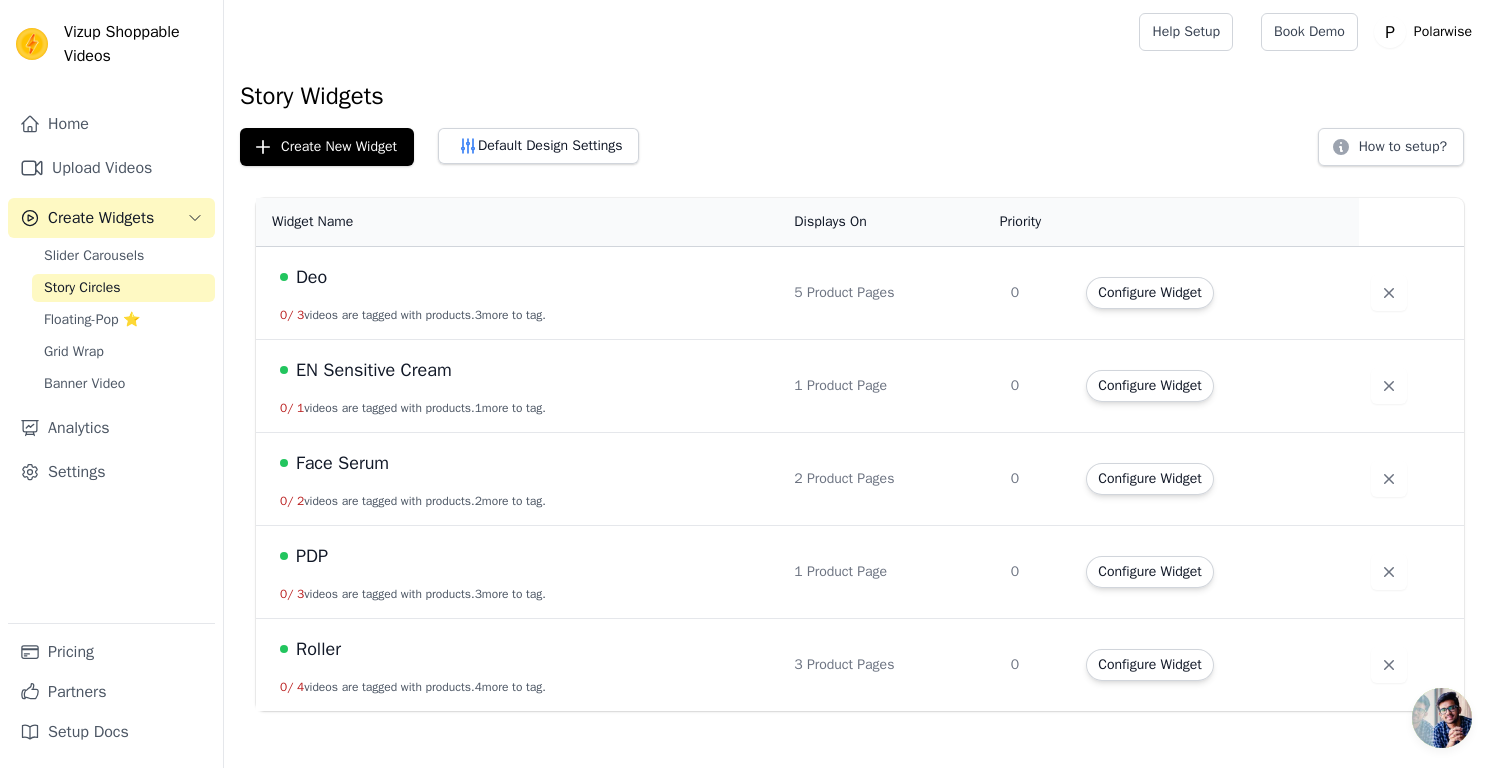 click at bounding box center [32, 44] 